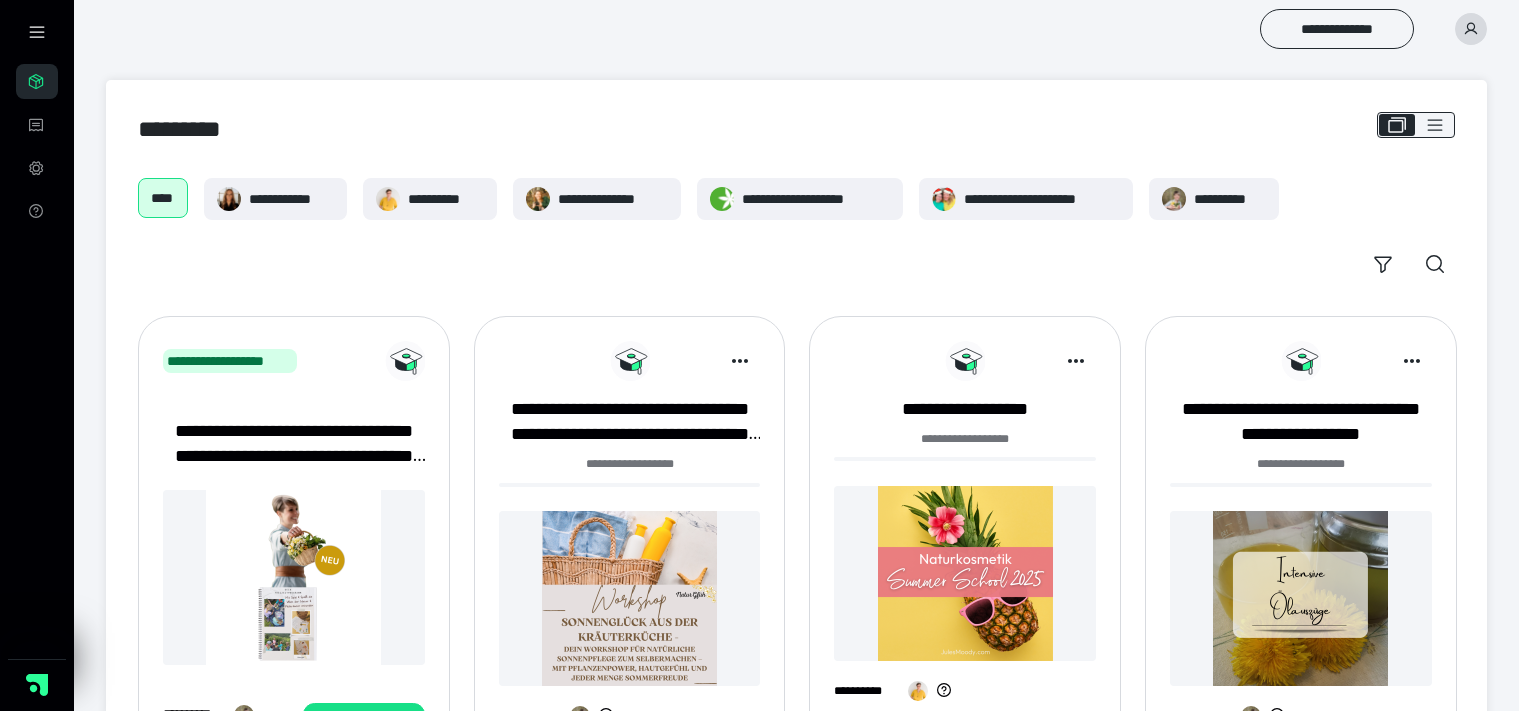 scroll, scrollTop: 634, scrollLeft: 0, axis: vertical 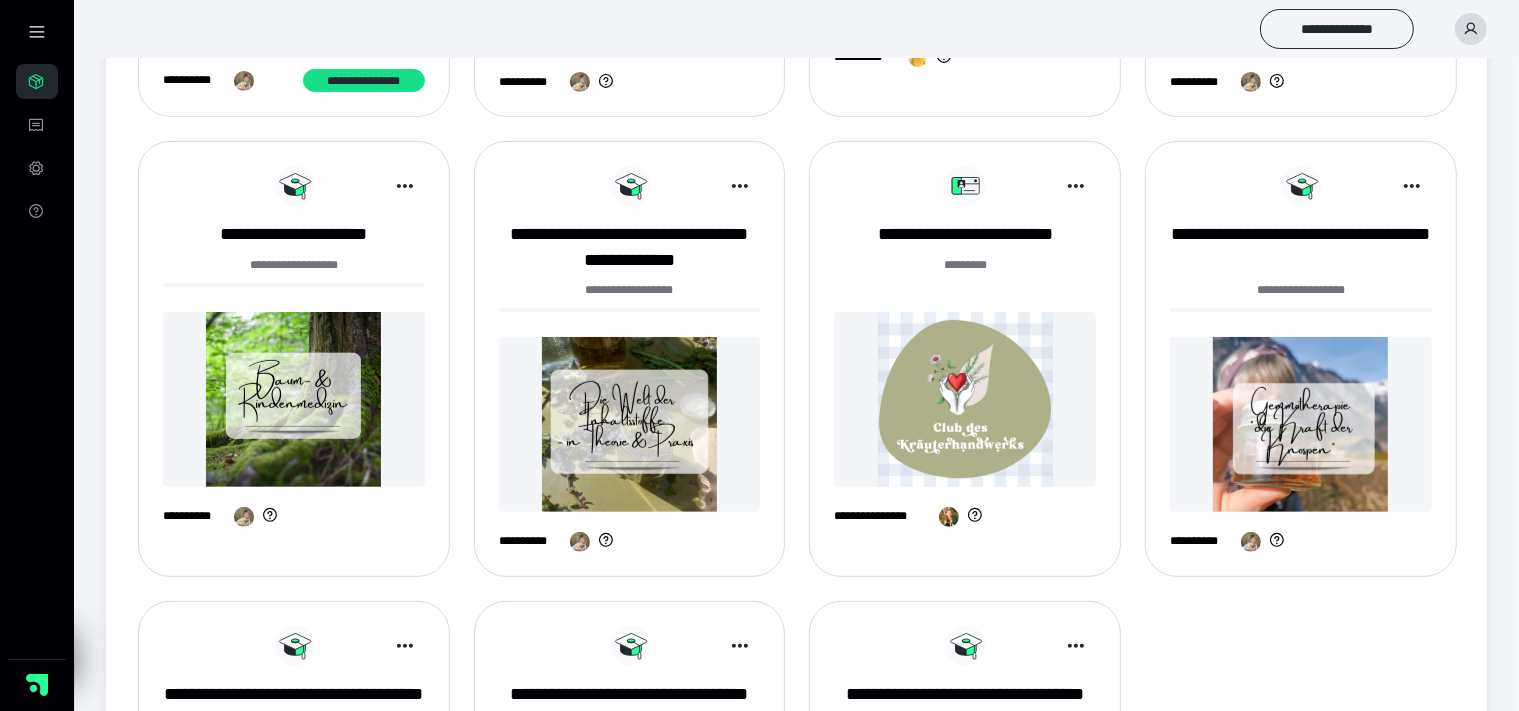 click at bounding box center (965, 399) 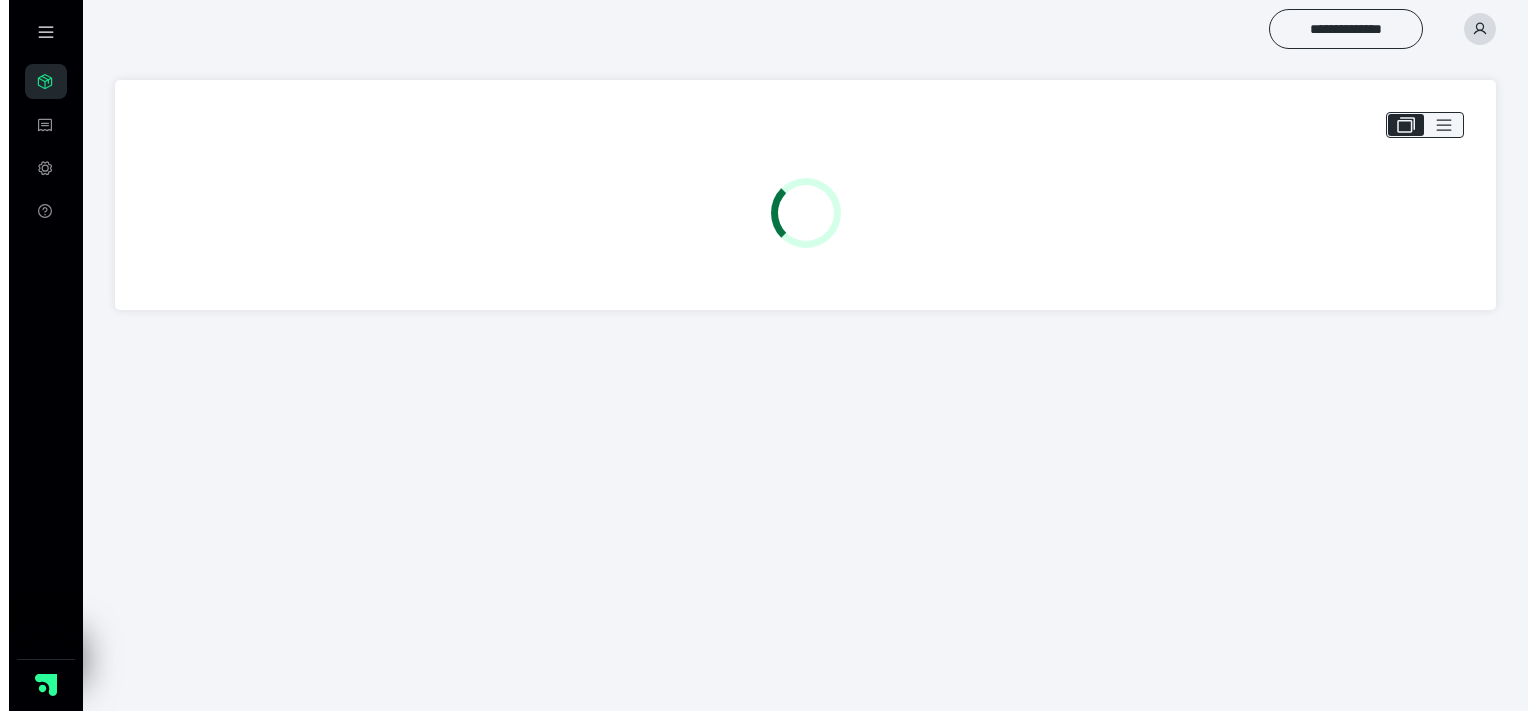 scroll, scrollTop: 0, scrollLeft: 0, axis: both 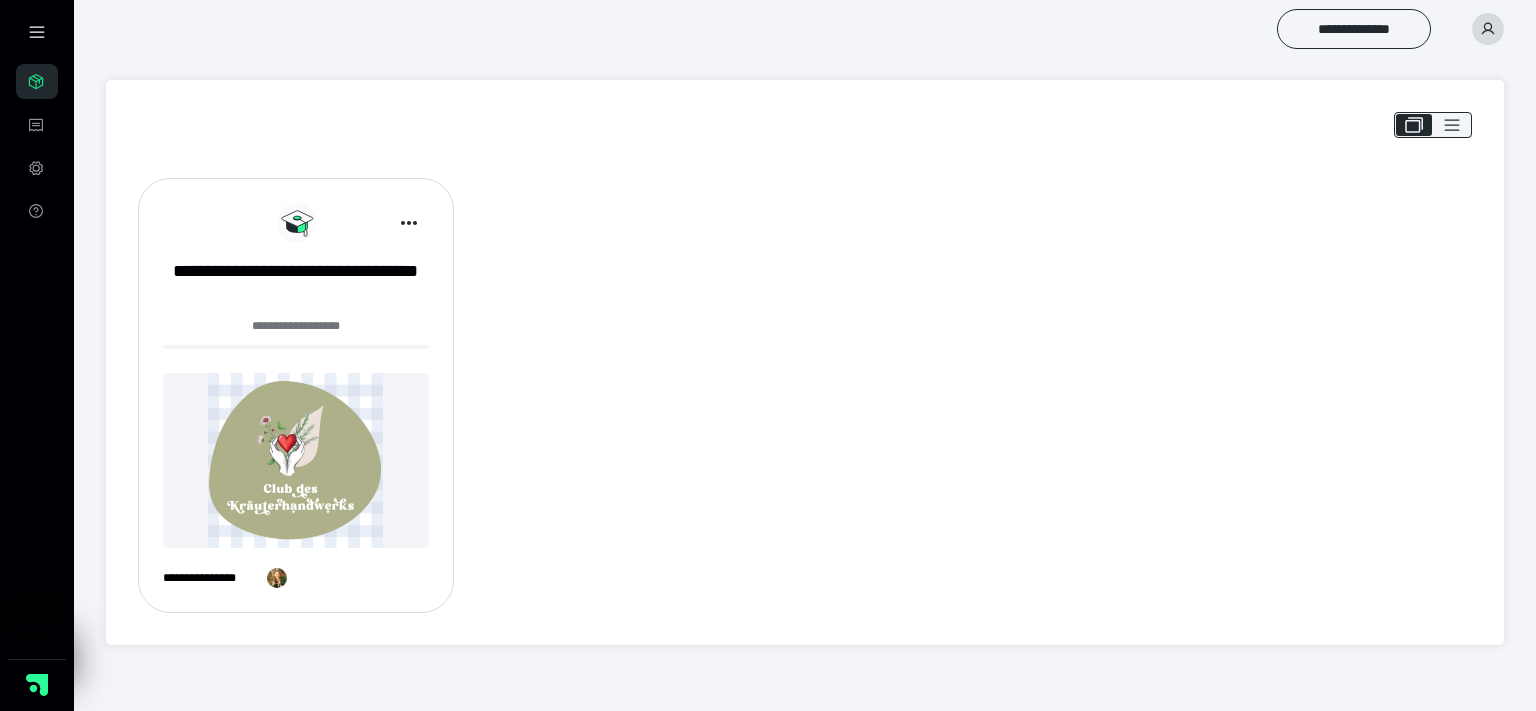 click at bounding box center [296, 460] 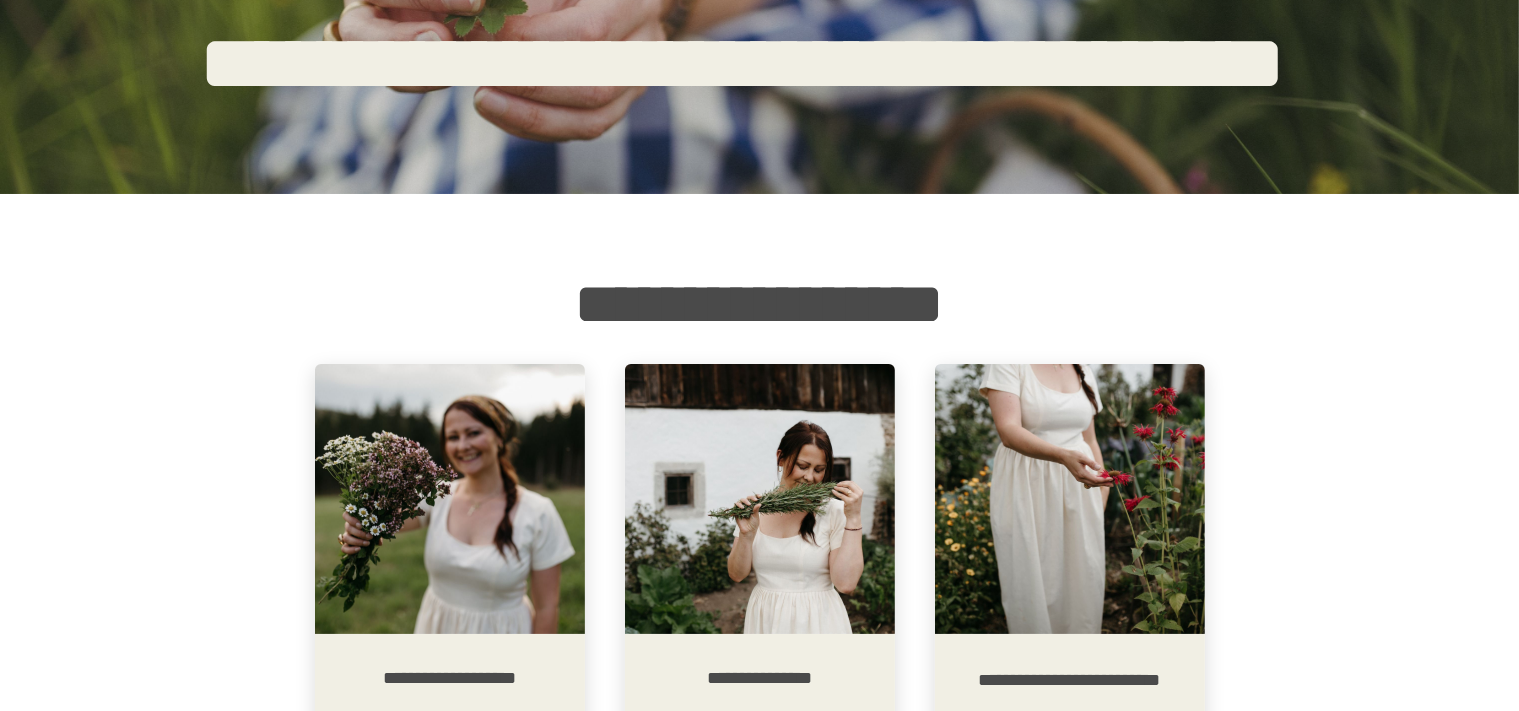 scroll, scrollTop: 422, scrollLeft: 0, axis: vertical 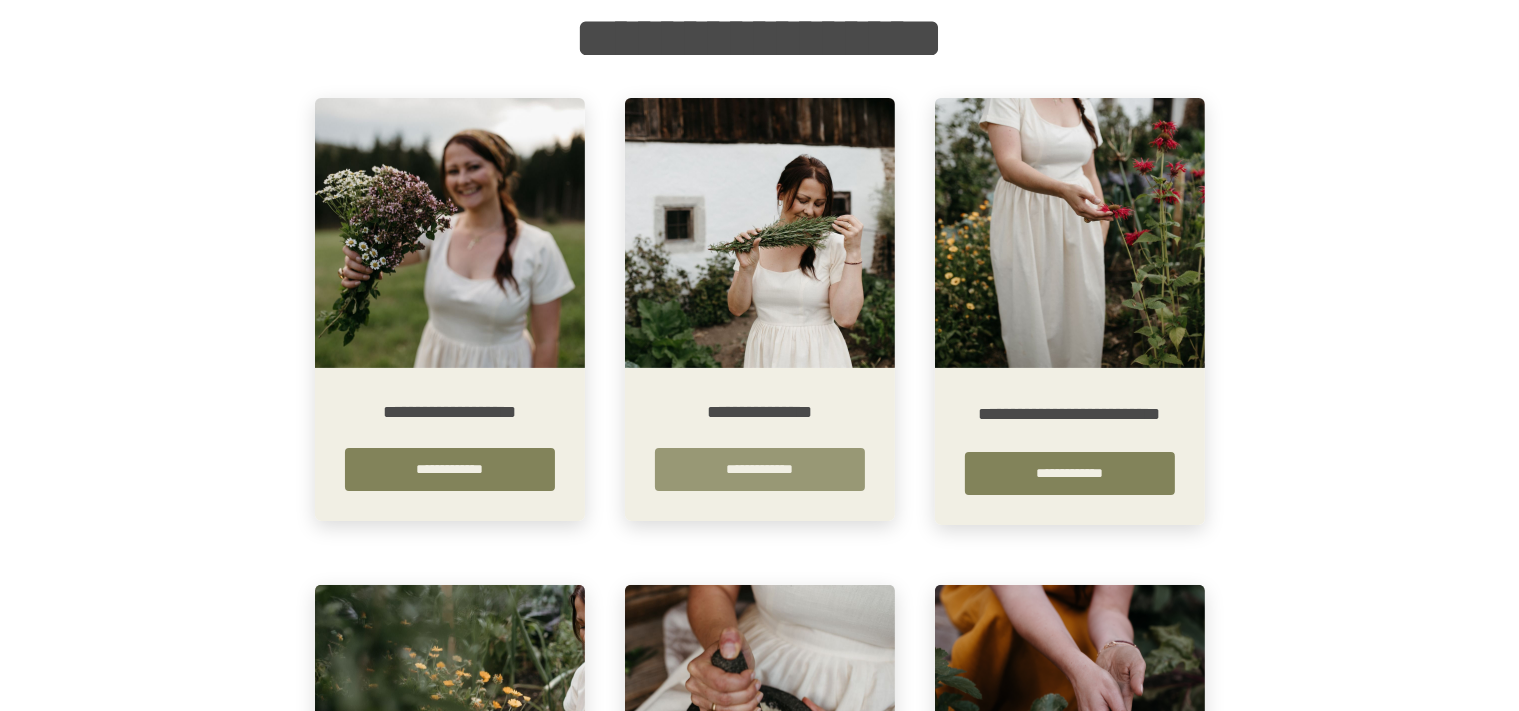 click on "**********" at bounding box center (760, 469) 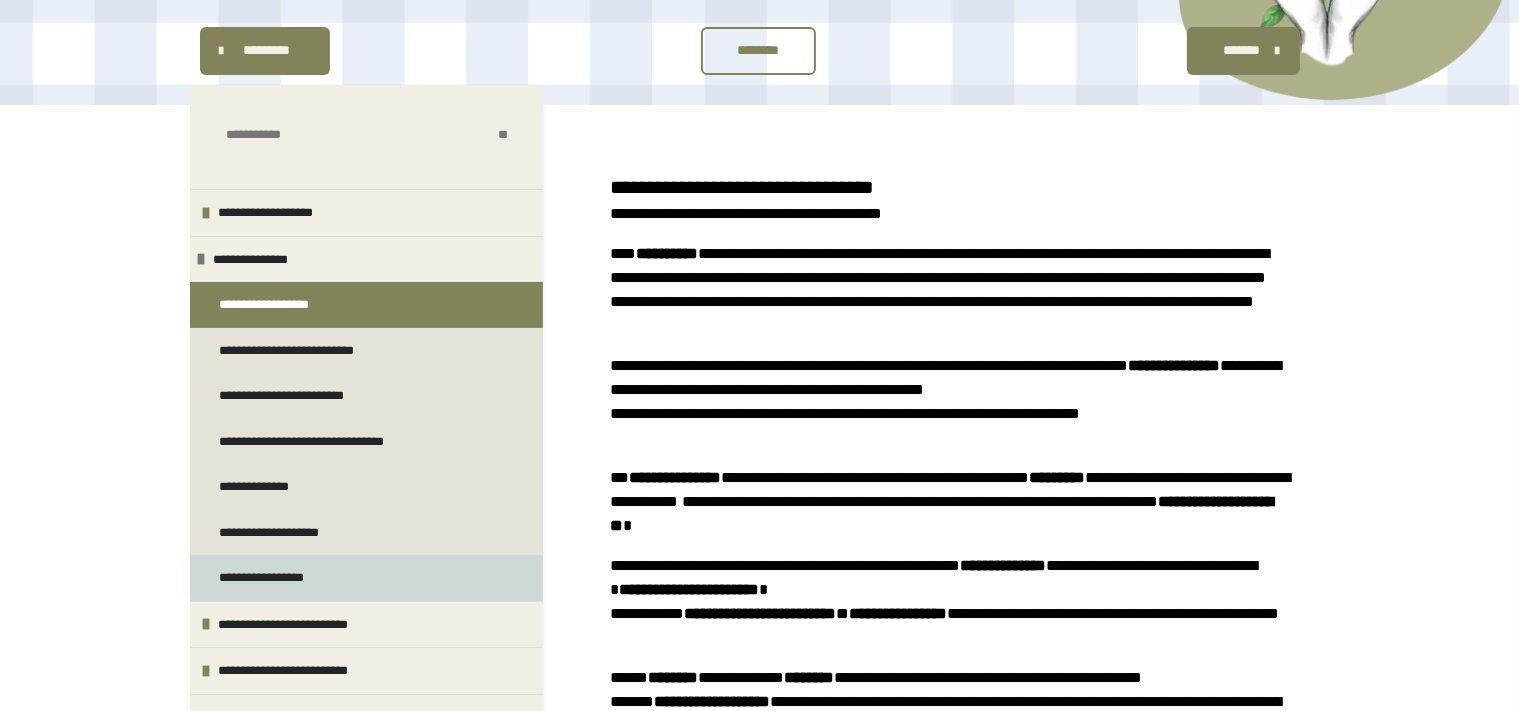 scroll, scrollTop: 211, scrollLeft: 0, axis: vertical 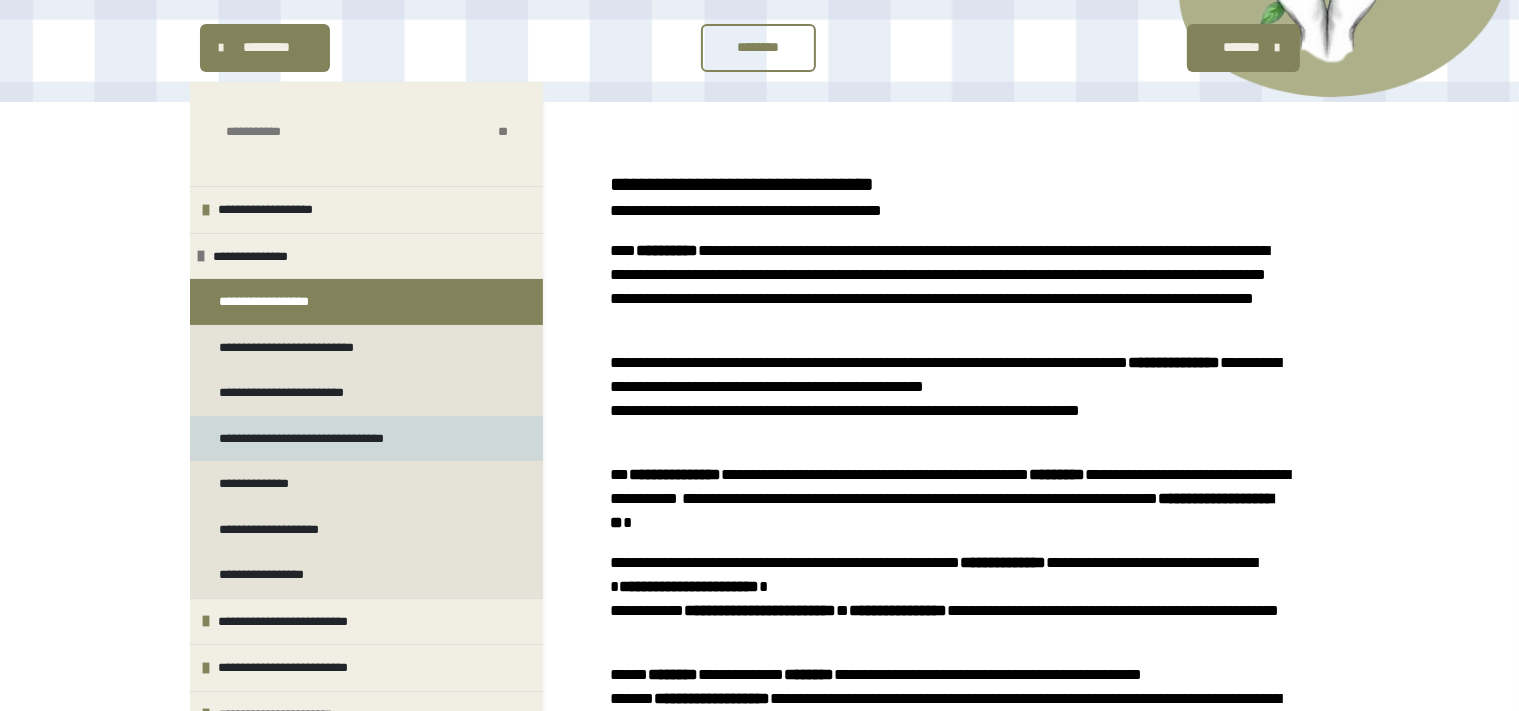 click on "**********" at bounding box center [328, 439] 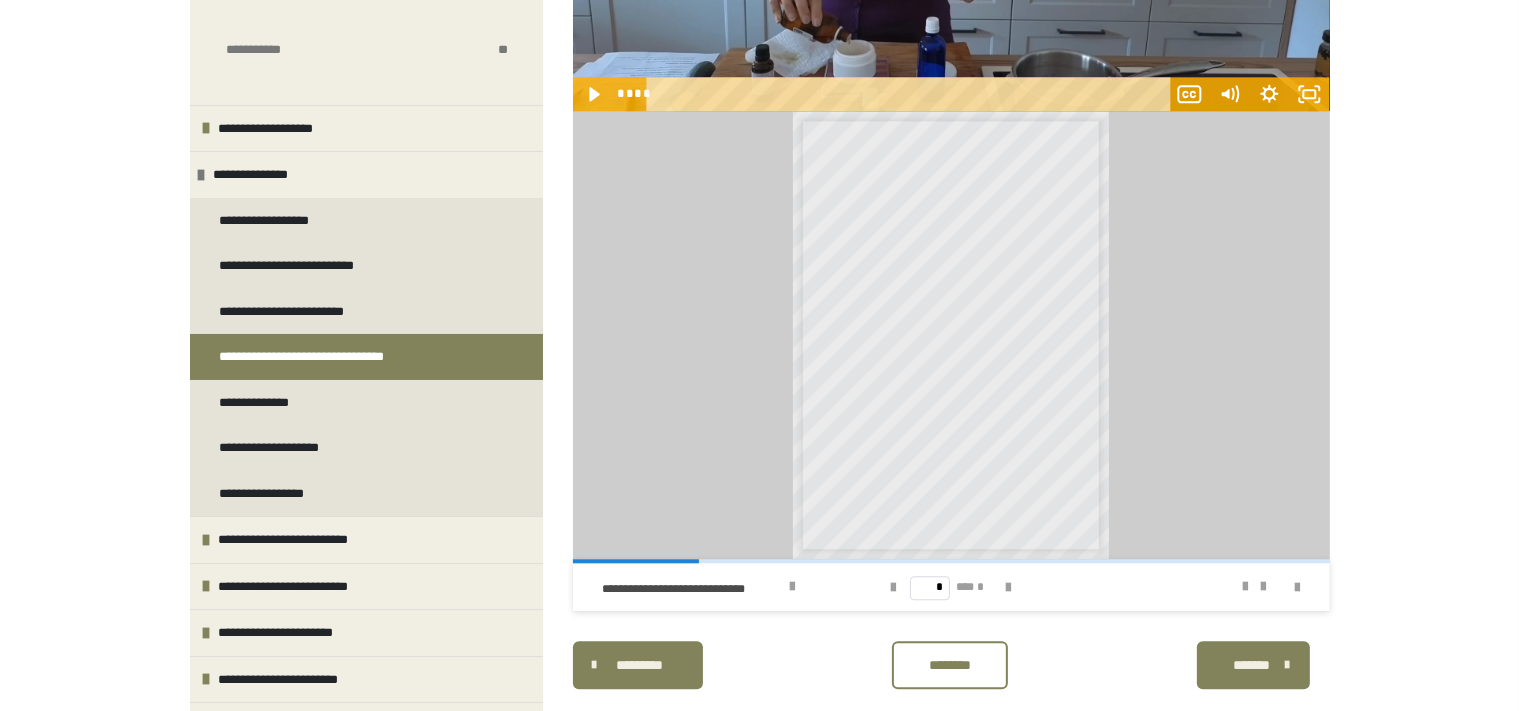 scroll, scrollTop: 5068, scrollLeft: 0, axis: vertical 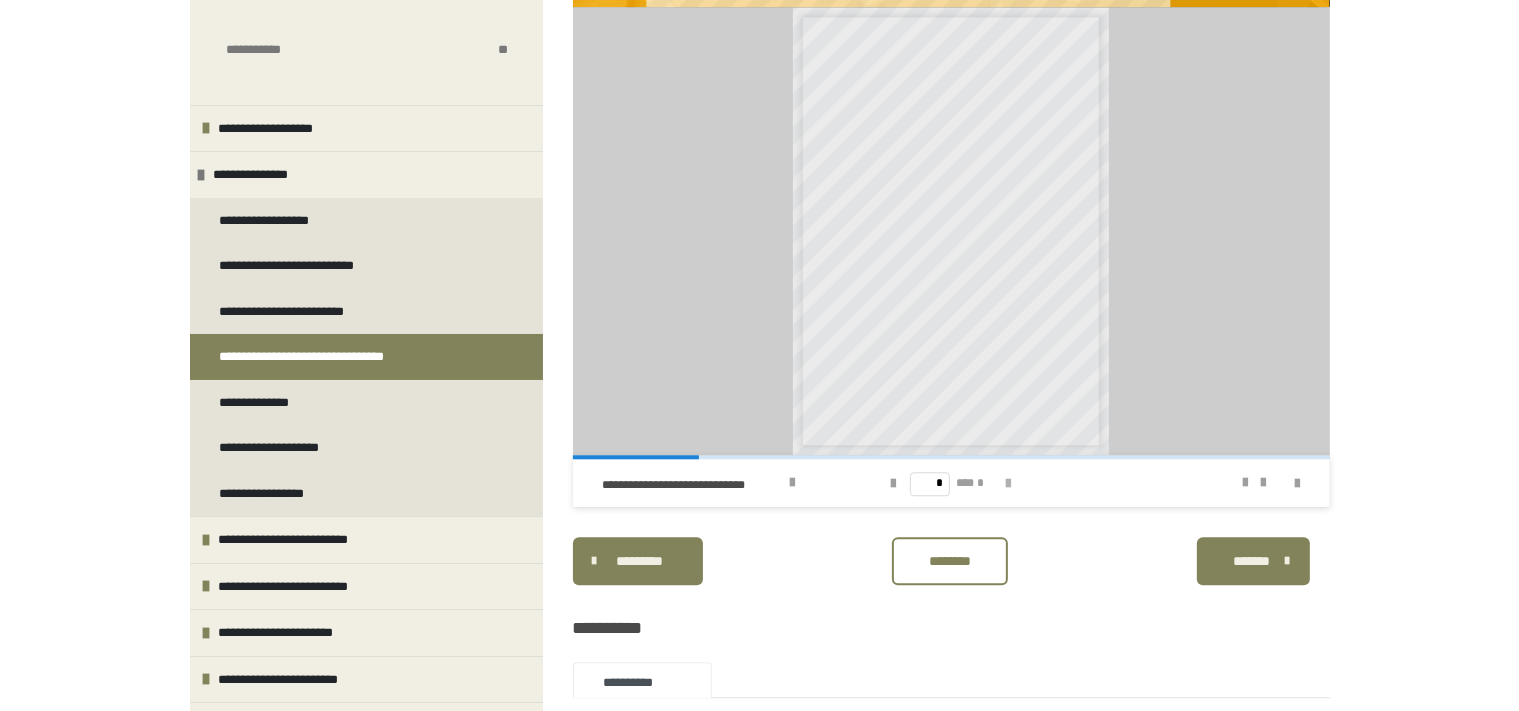 click at bounding box center [1008, 484] 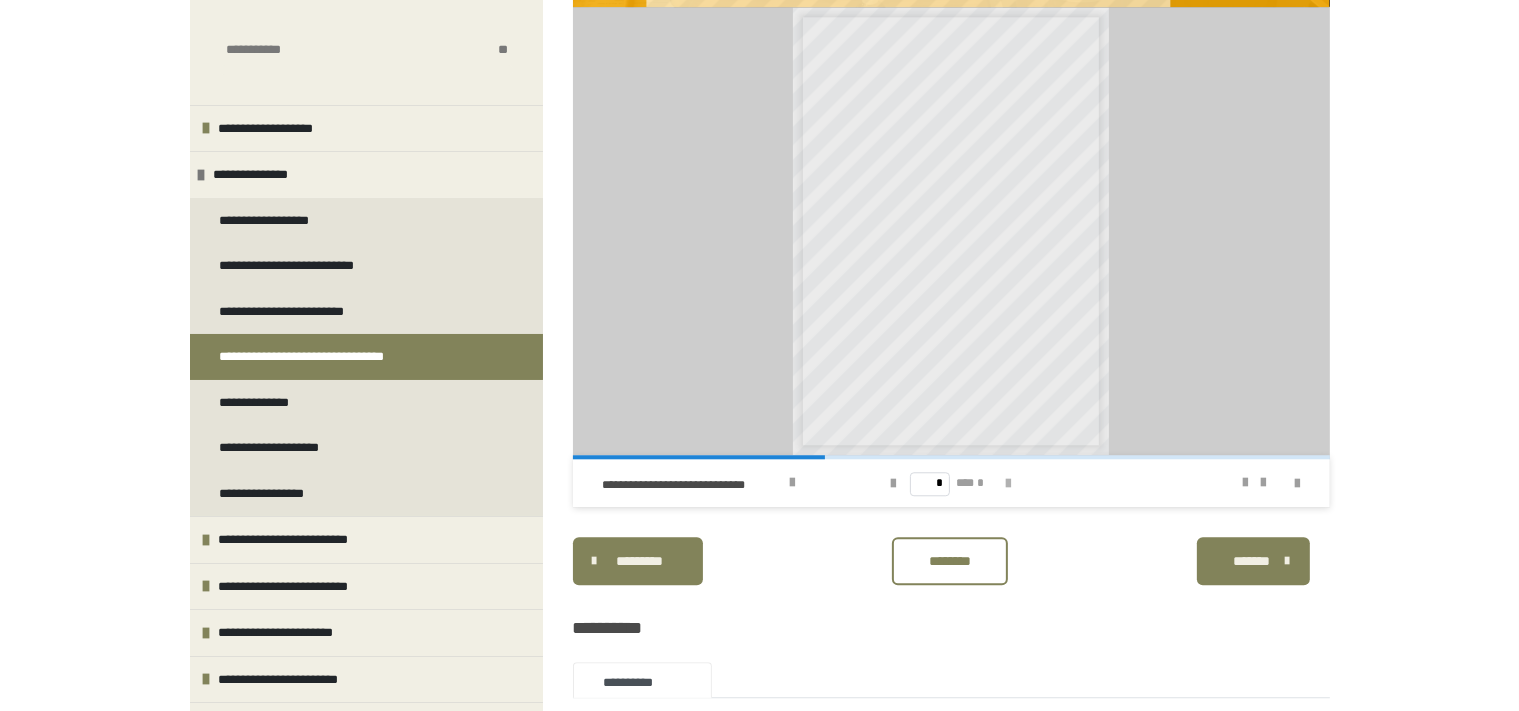 click at bounding box center (1008, 484) 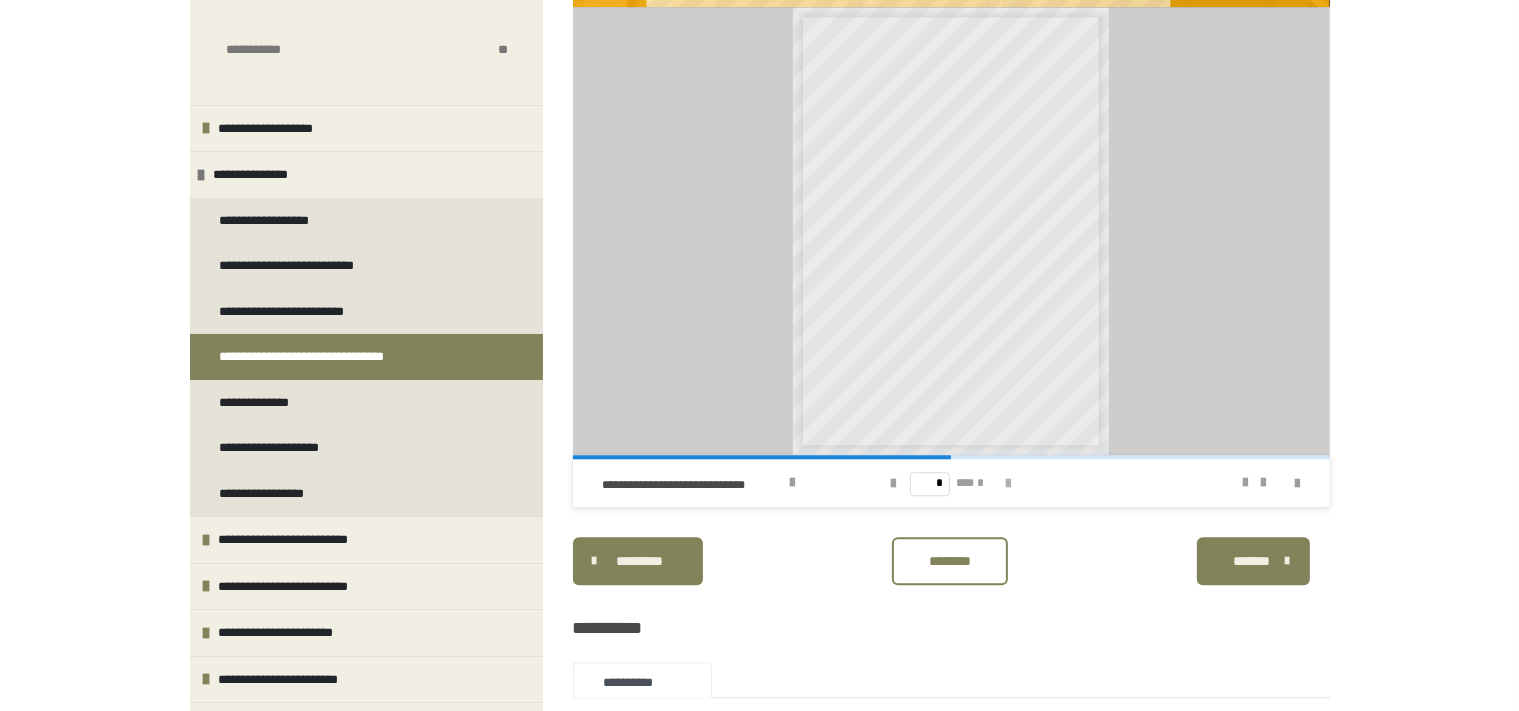 click at bounding box center [1008, 484] 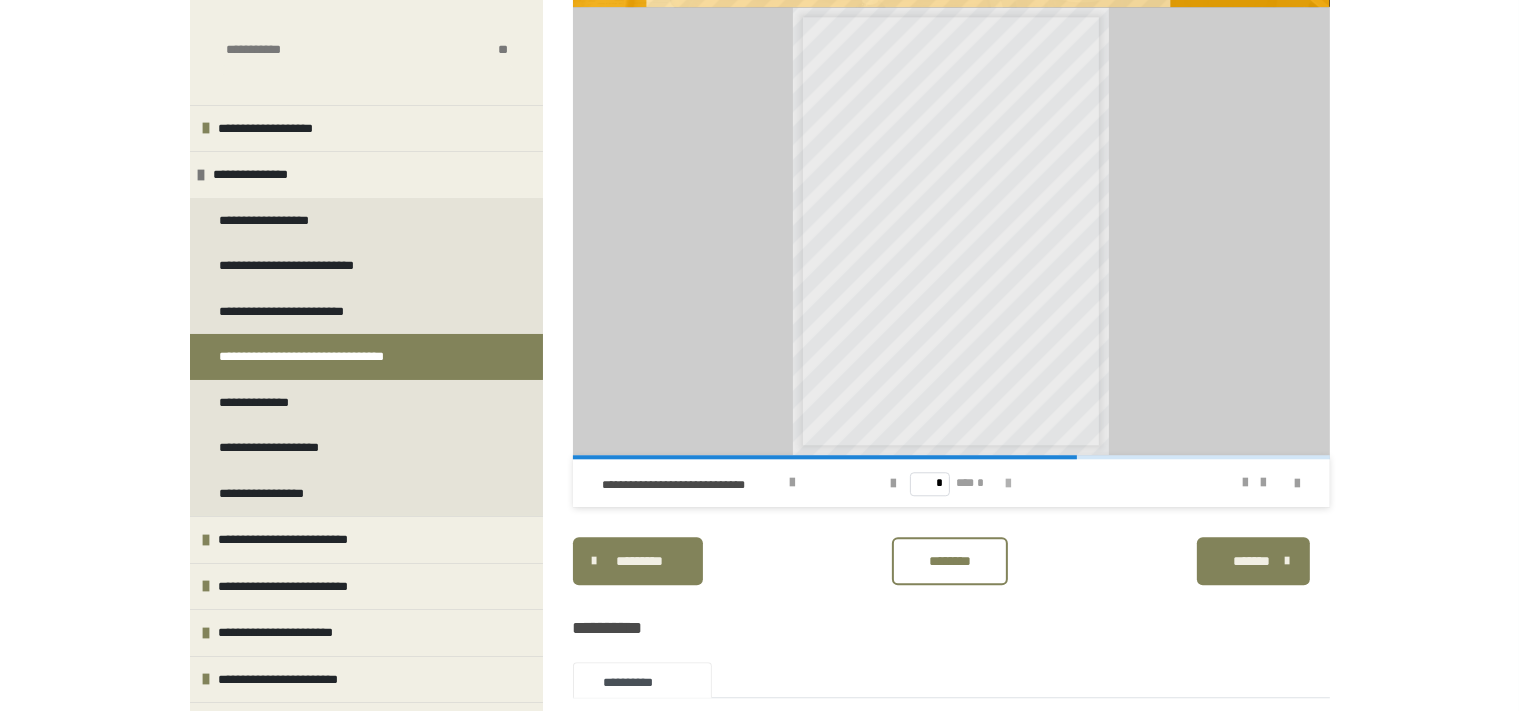 click at bounding box center (1008, 484) 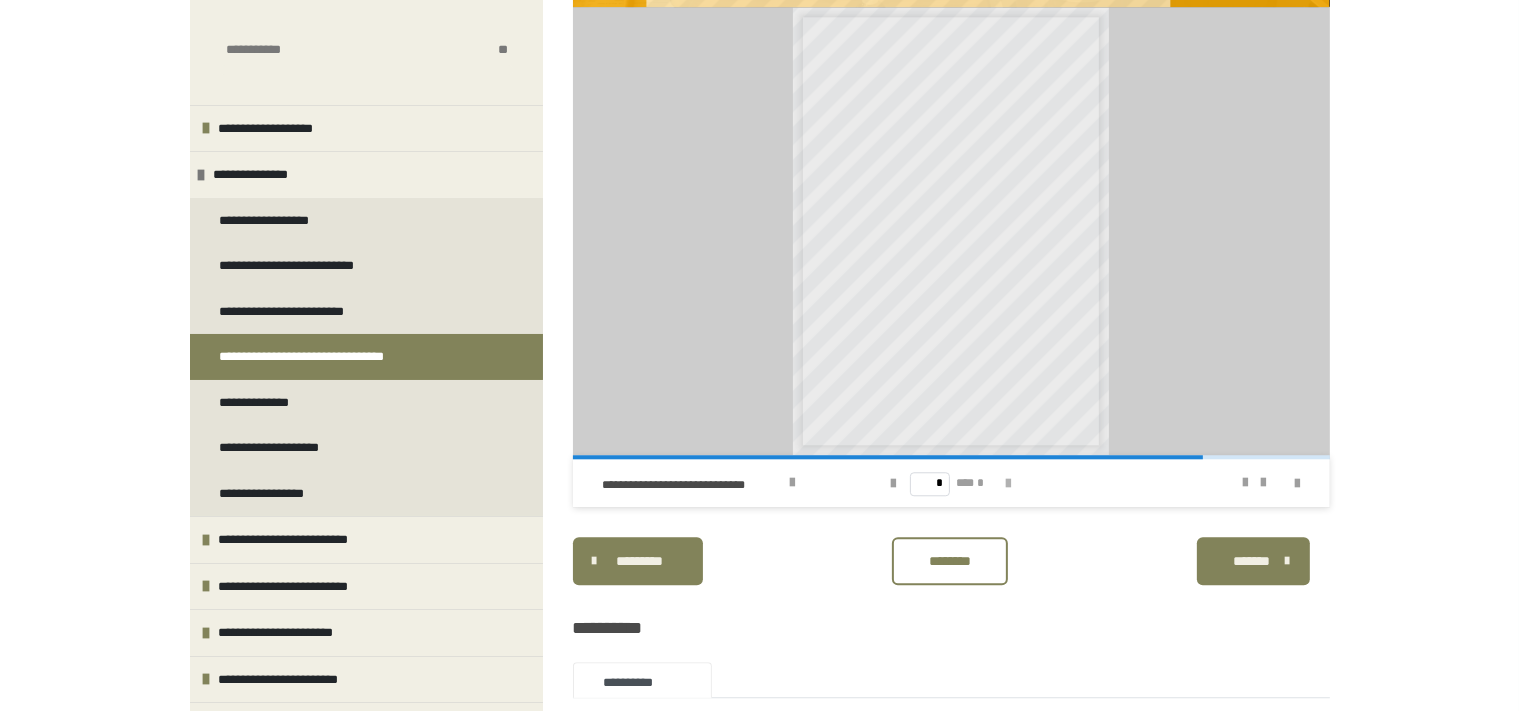 click at bounding box center [1008, 484] 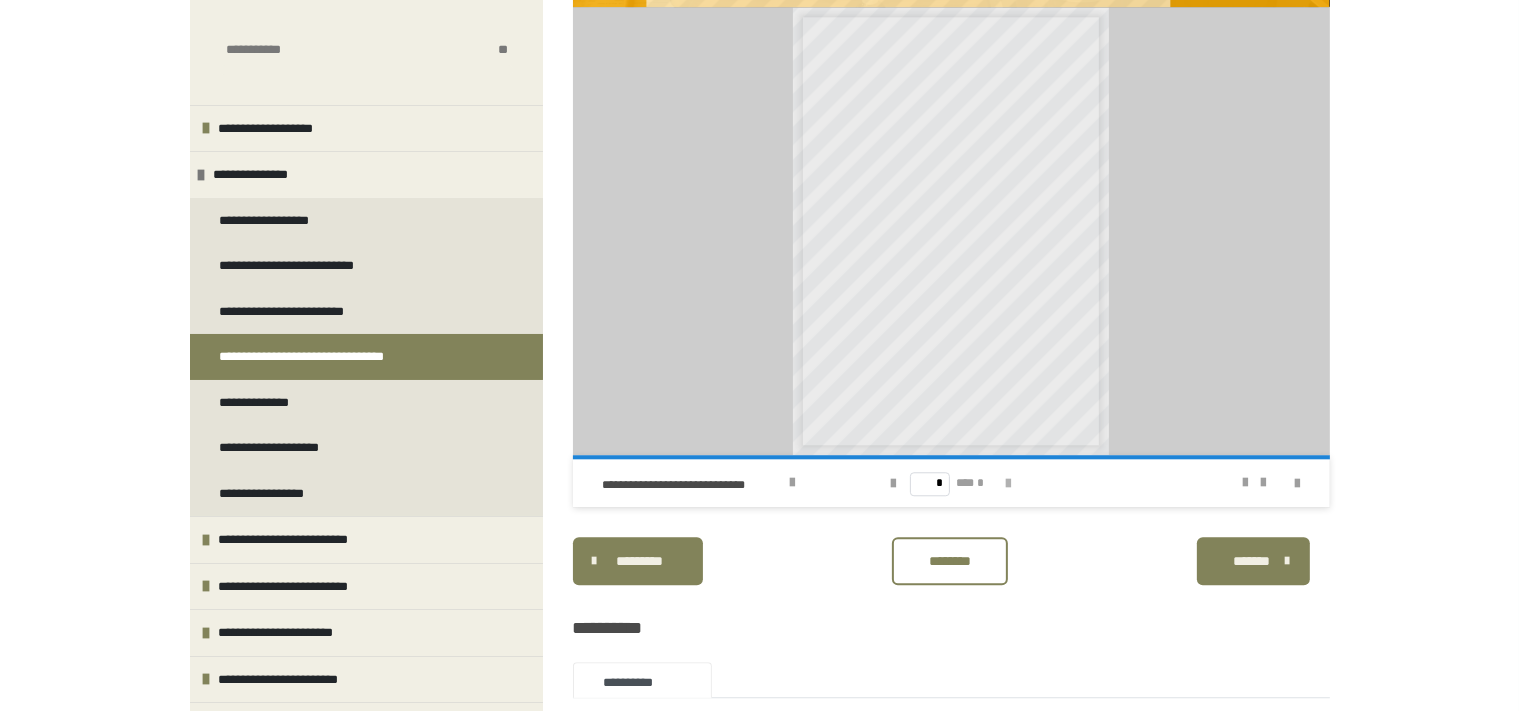 click on "* *** *" at bounding box center [951, 483] 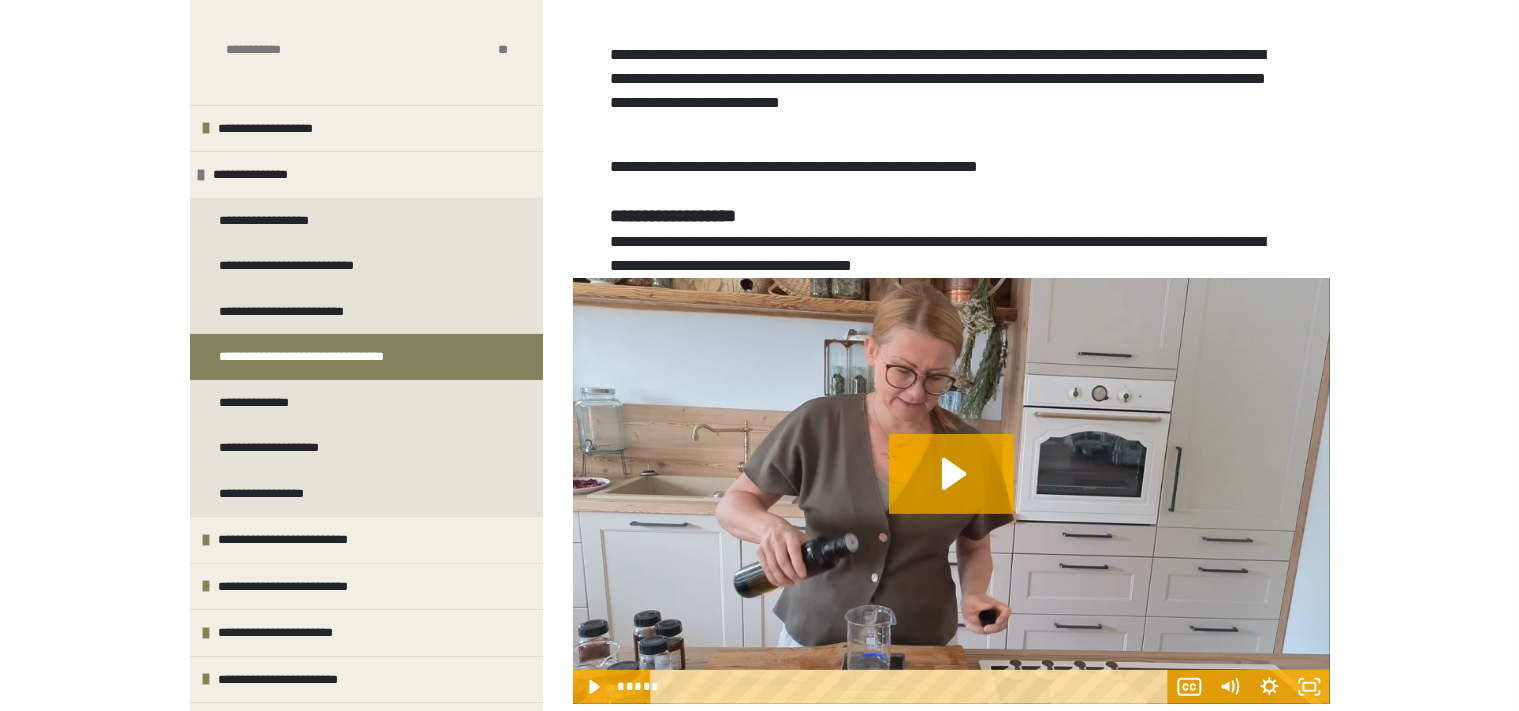 scroll, scrollTop: 422, scrollLeft: 0, axis: vertical 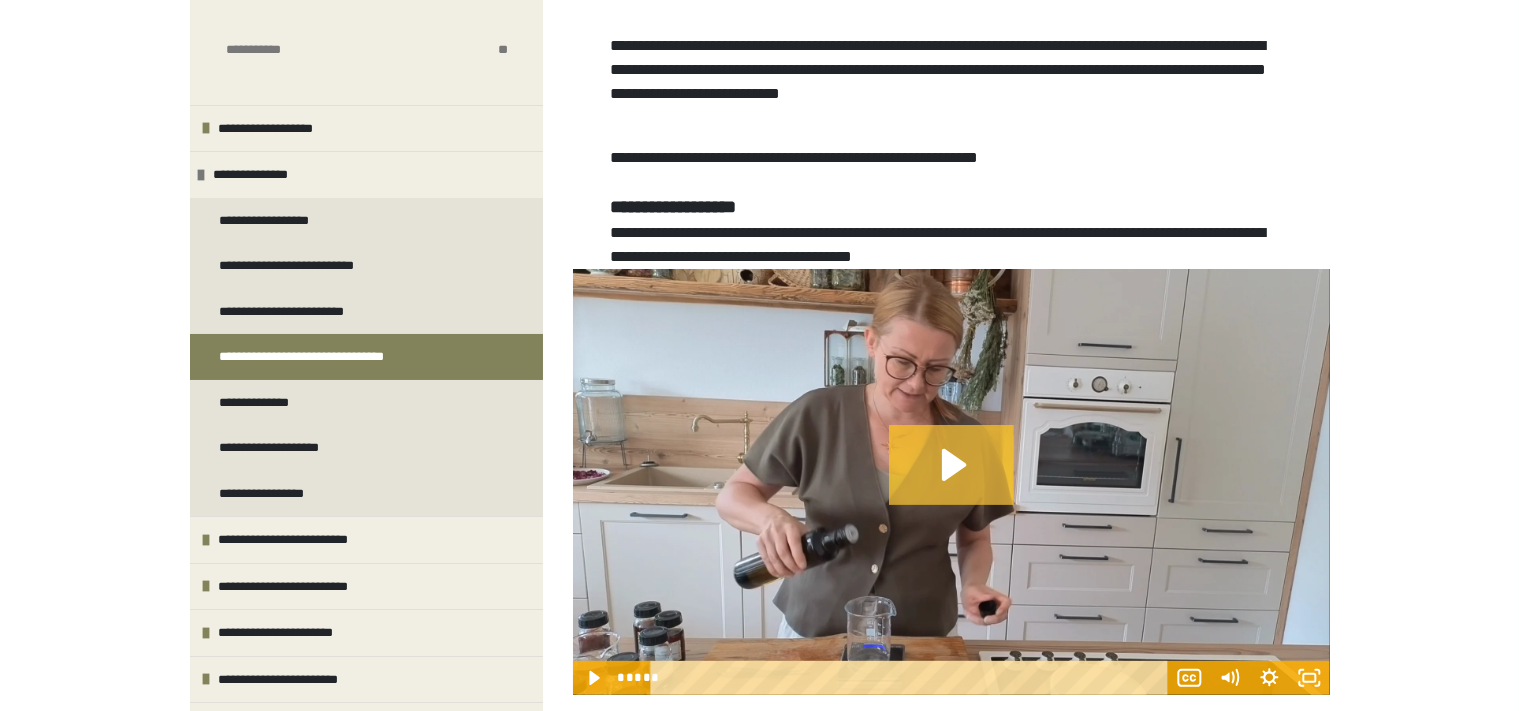click 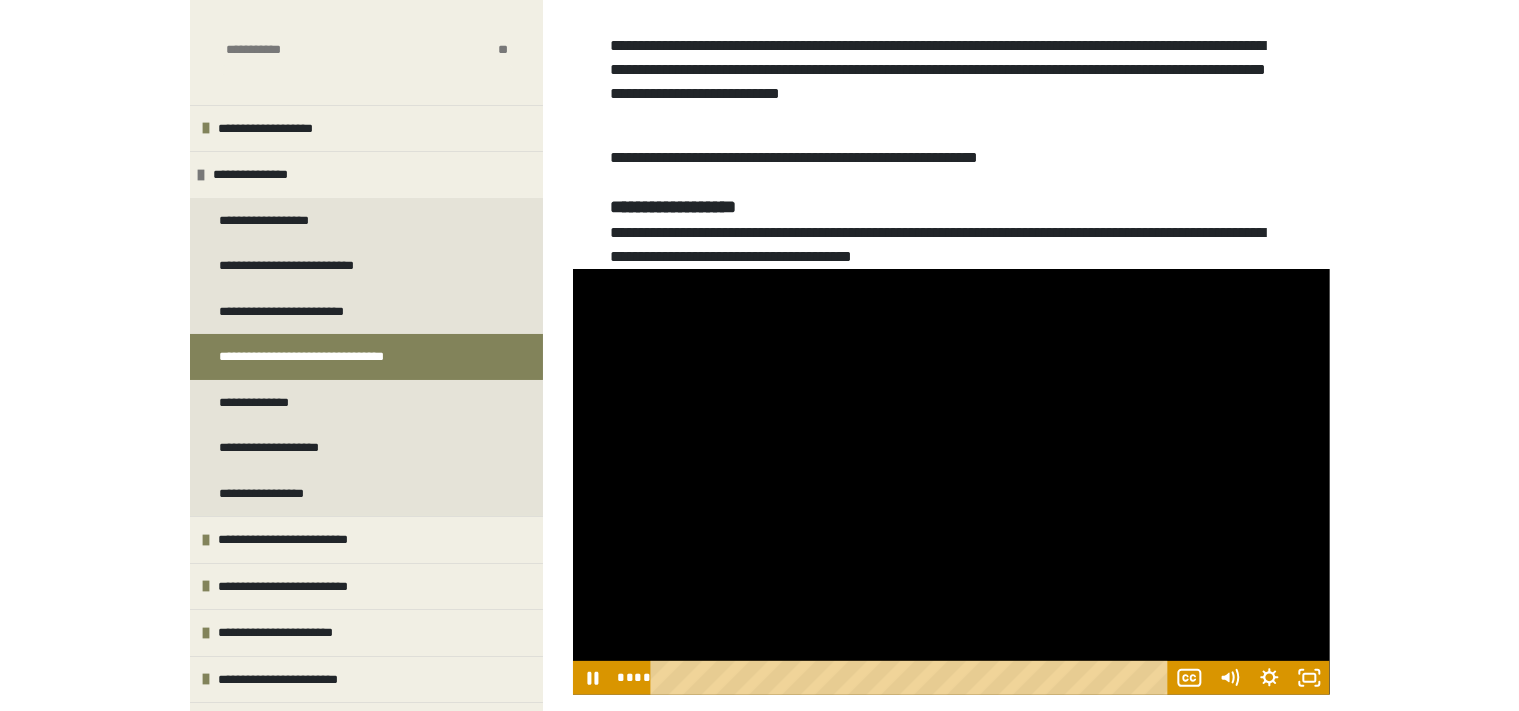 click on "**********" at bounding box center [759, 2662] 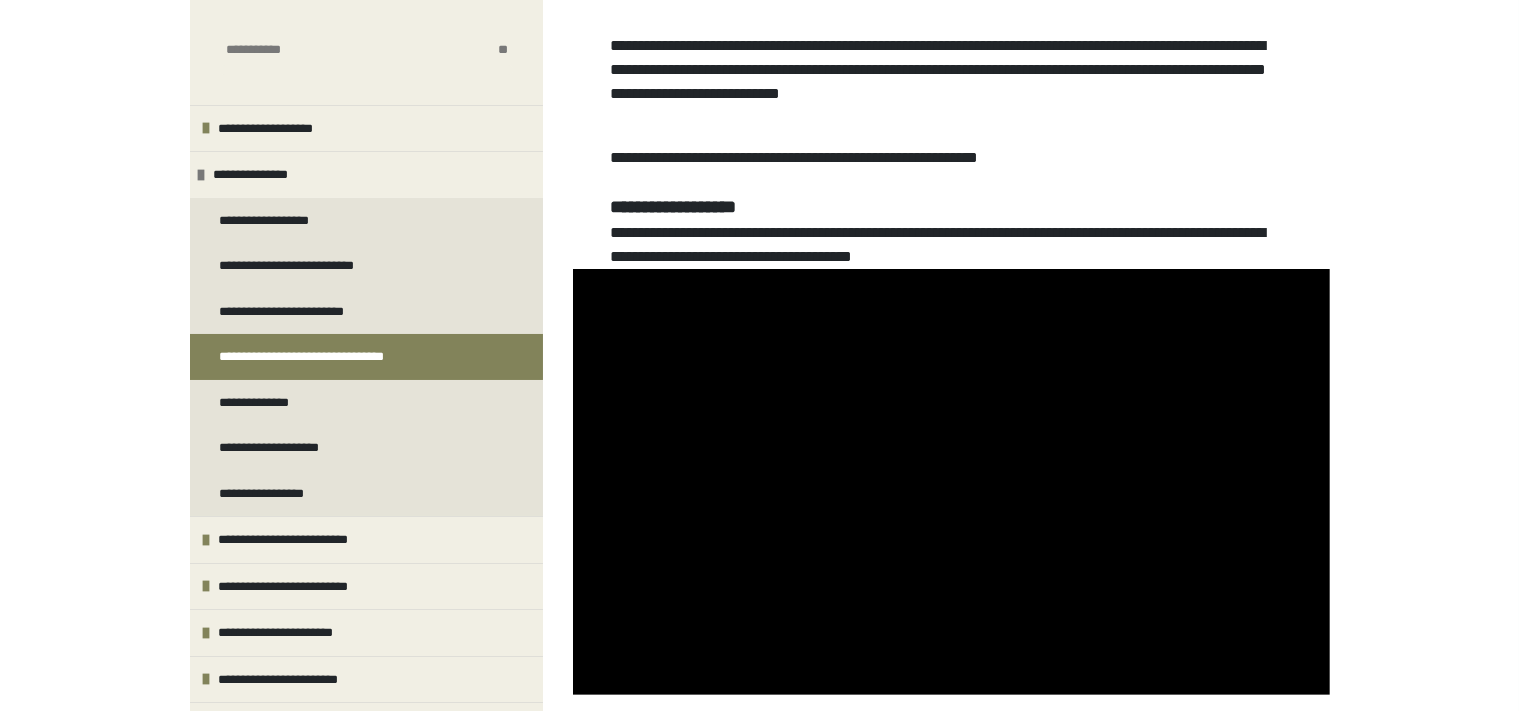 click on "**********" at bounding box center (759, 2662) 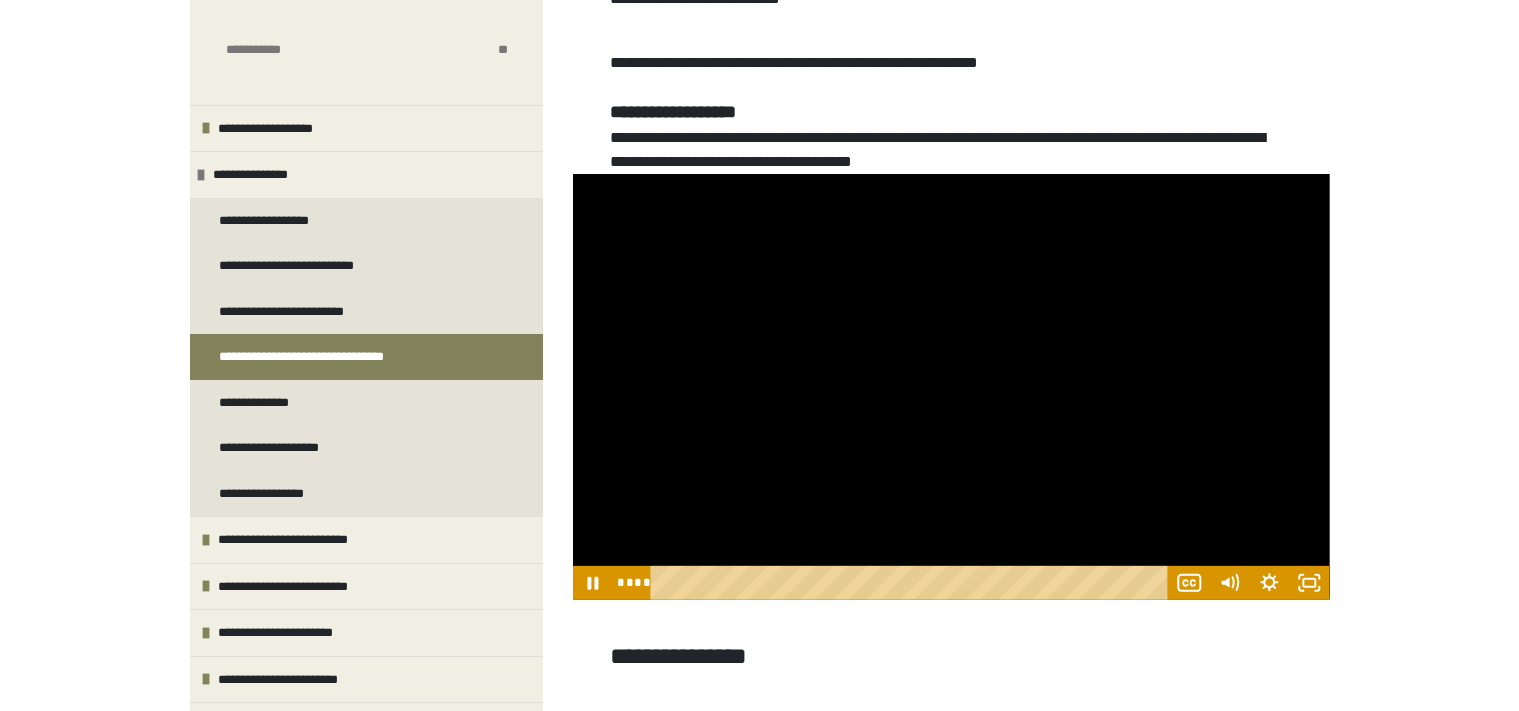 scroll, scrollTop: 528, scrollLeft: 0, axis: vertical 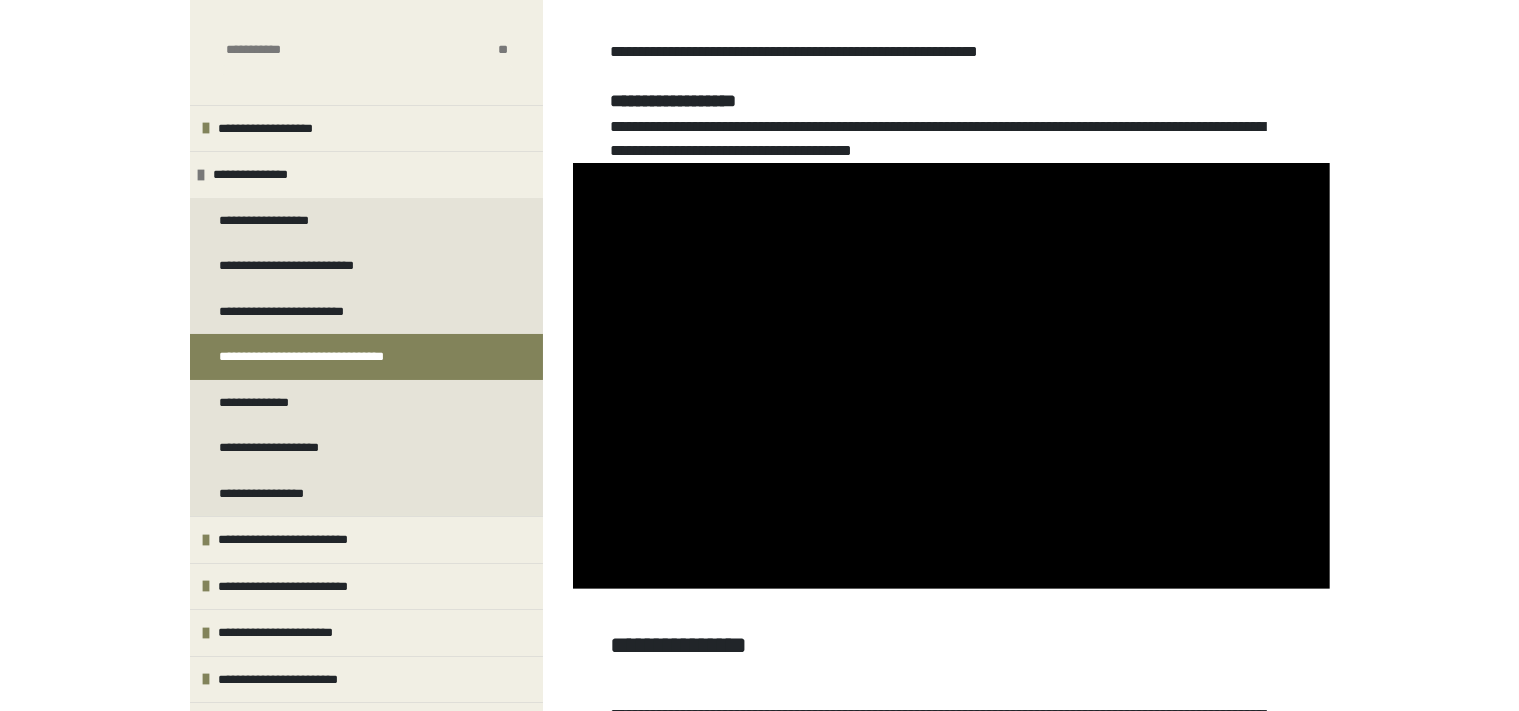 click on "**********" at bounding box center [759, 2556] 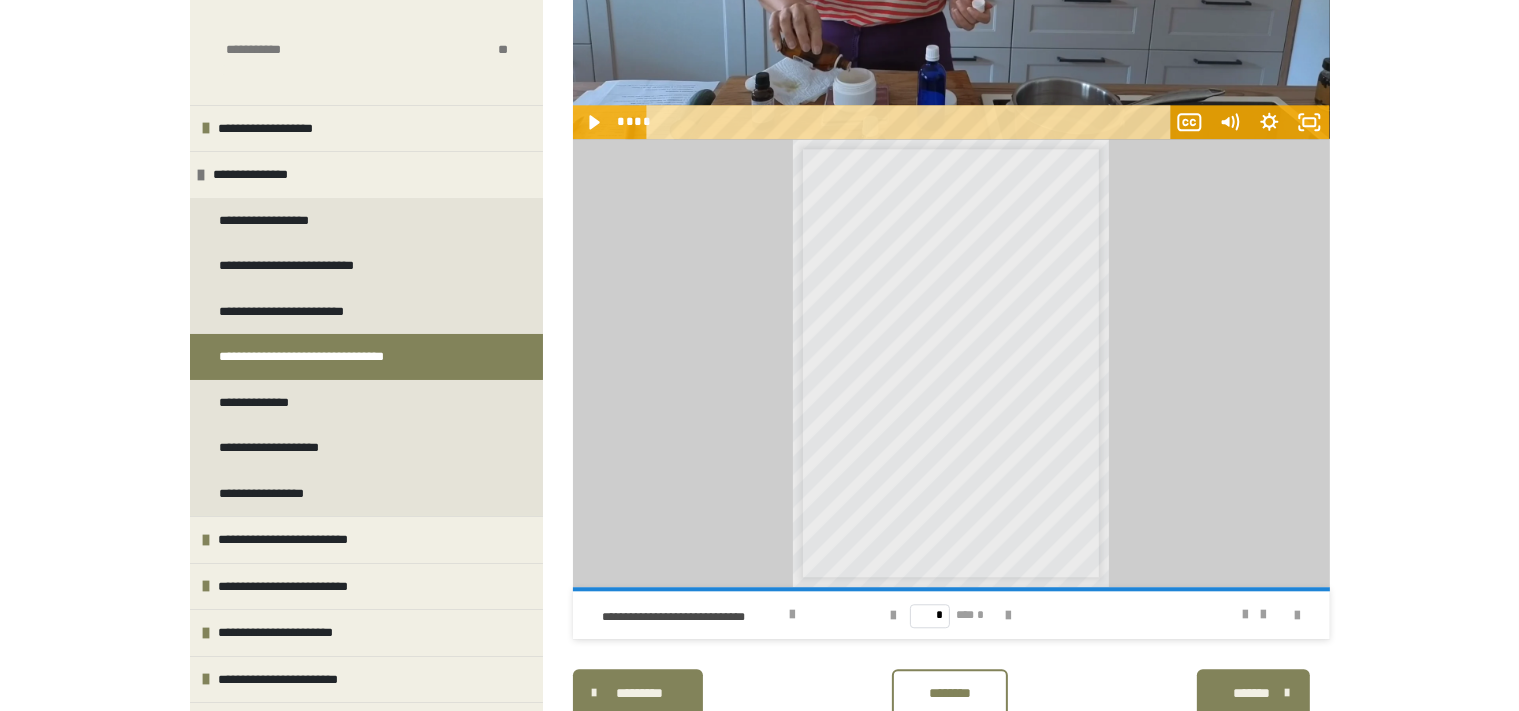 scroll, scrollTop: 4963, scrollLeft: 0, axis: vertical 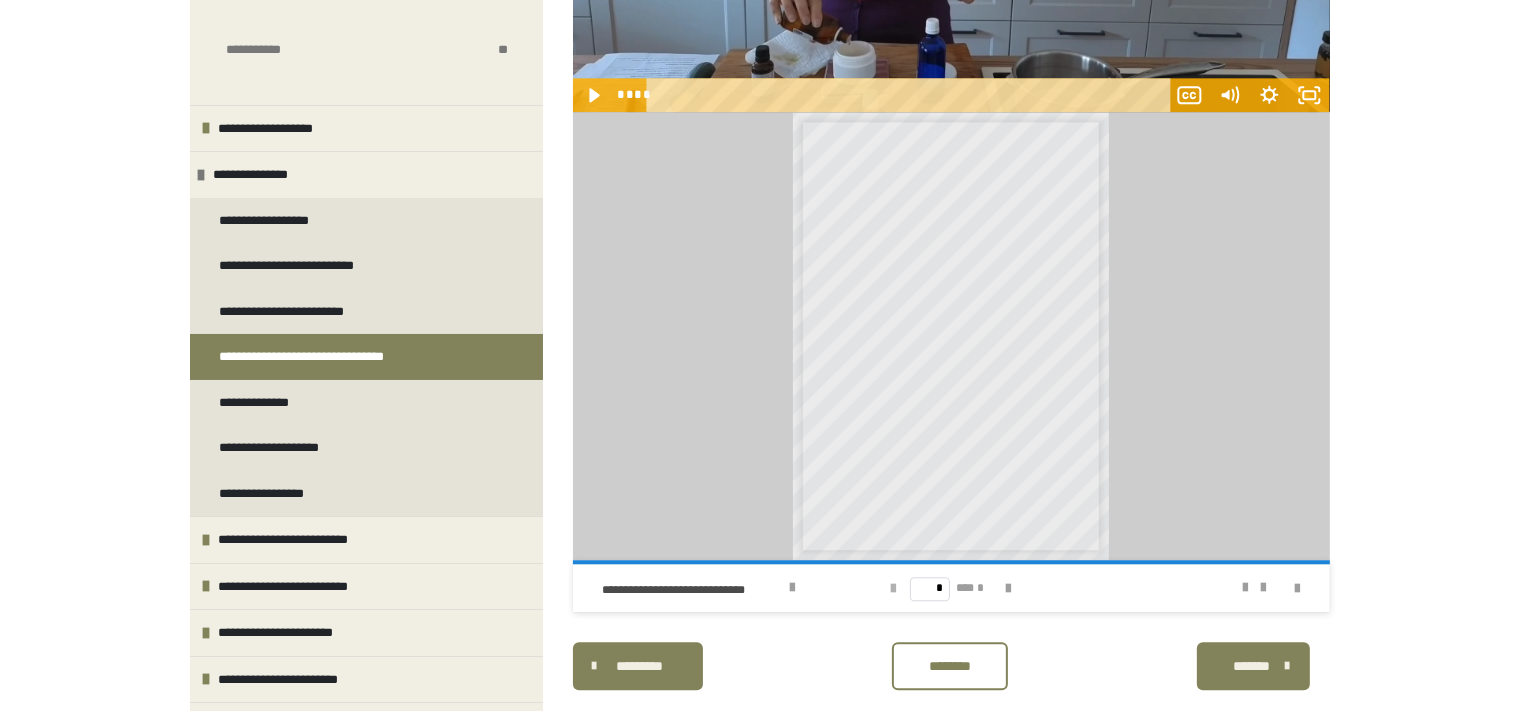 click at bounding box center (894, 589) 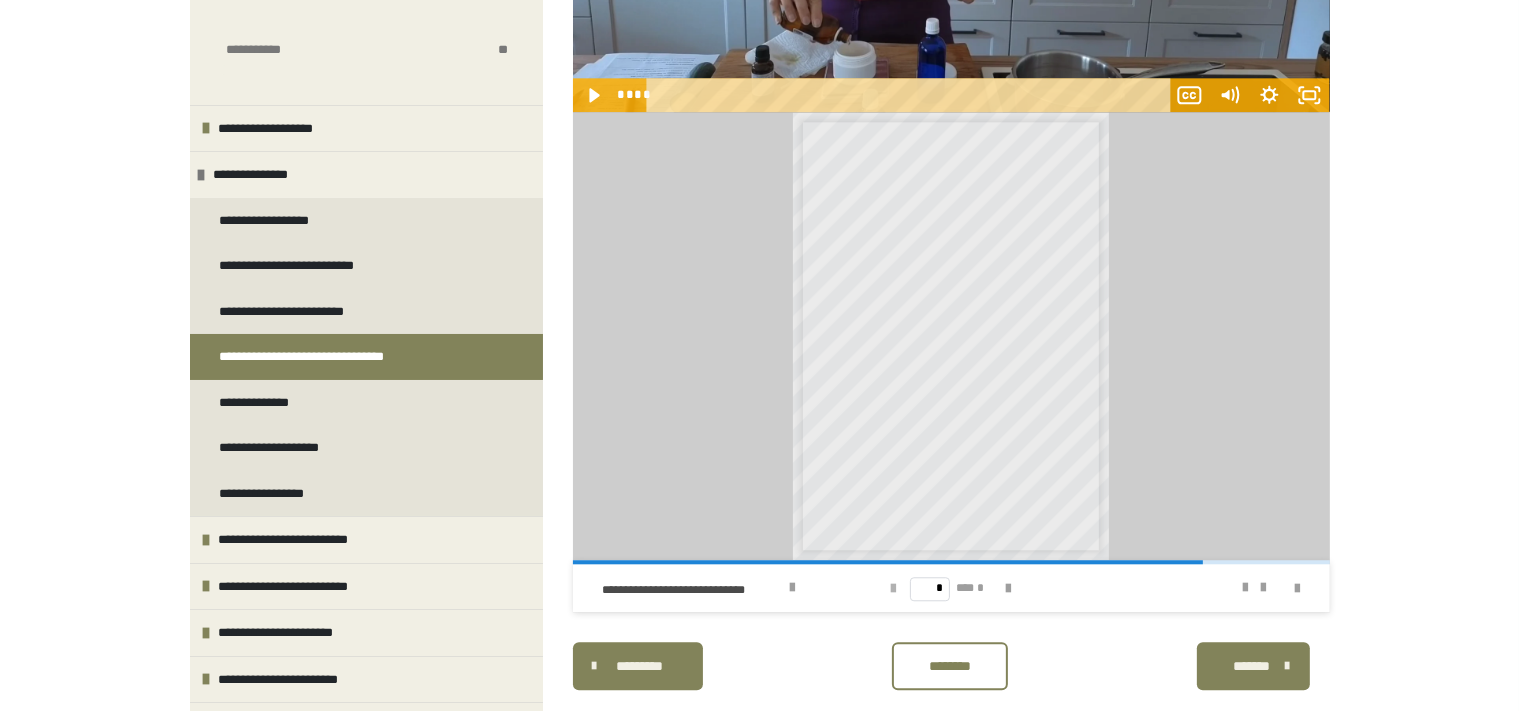 click at bounding box center [894, 589] 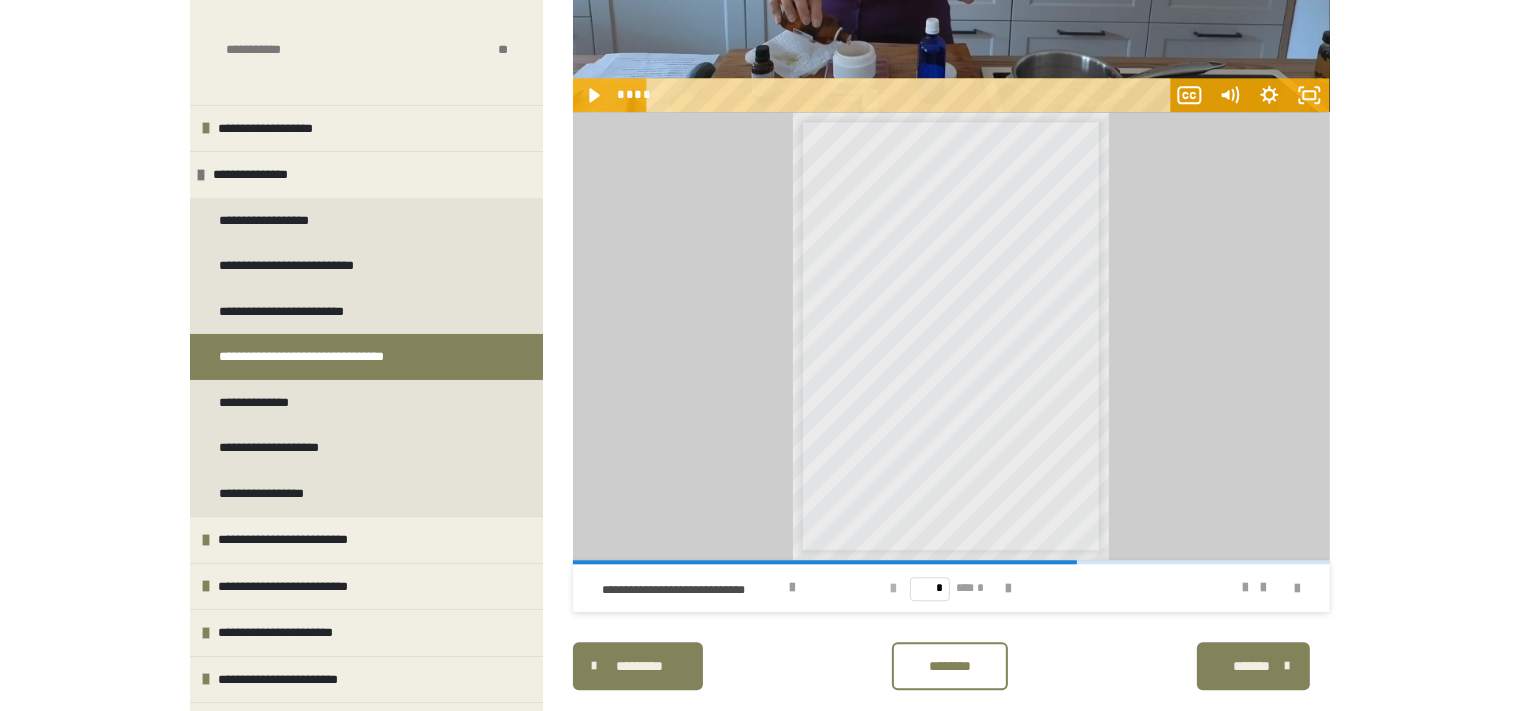 click at bounding box center (894, 589) 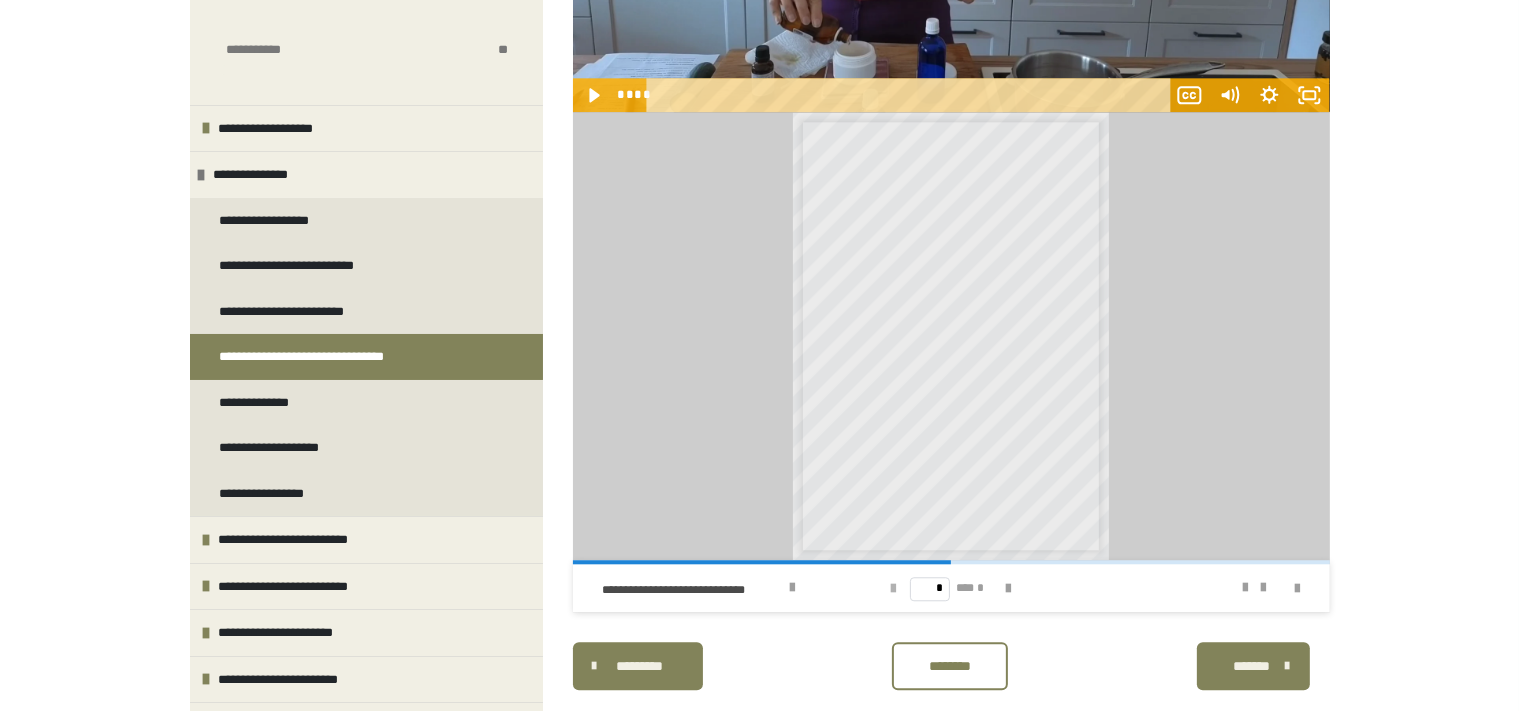 click at bounding box center [894, 589] 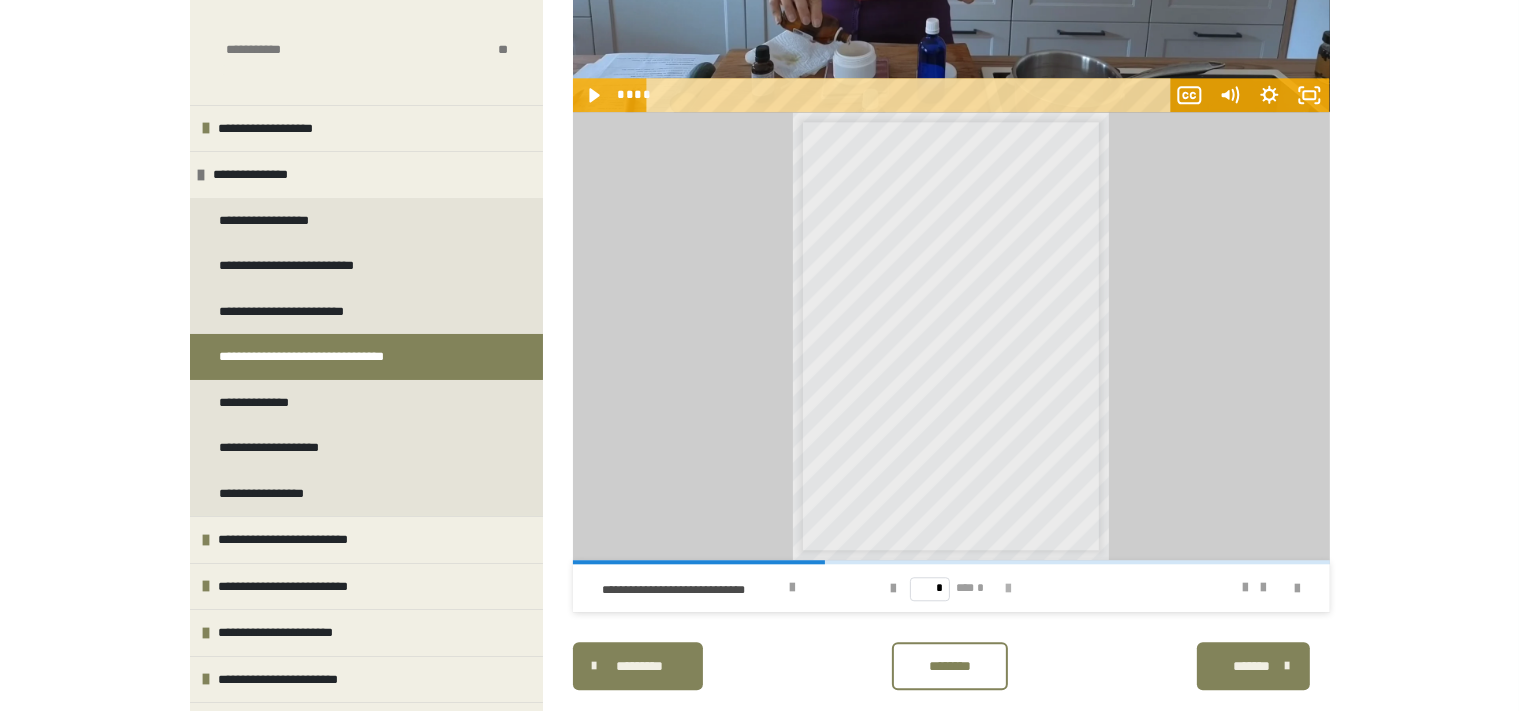 click at bounding box center [1008, 589] 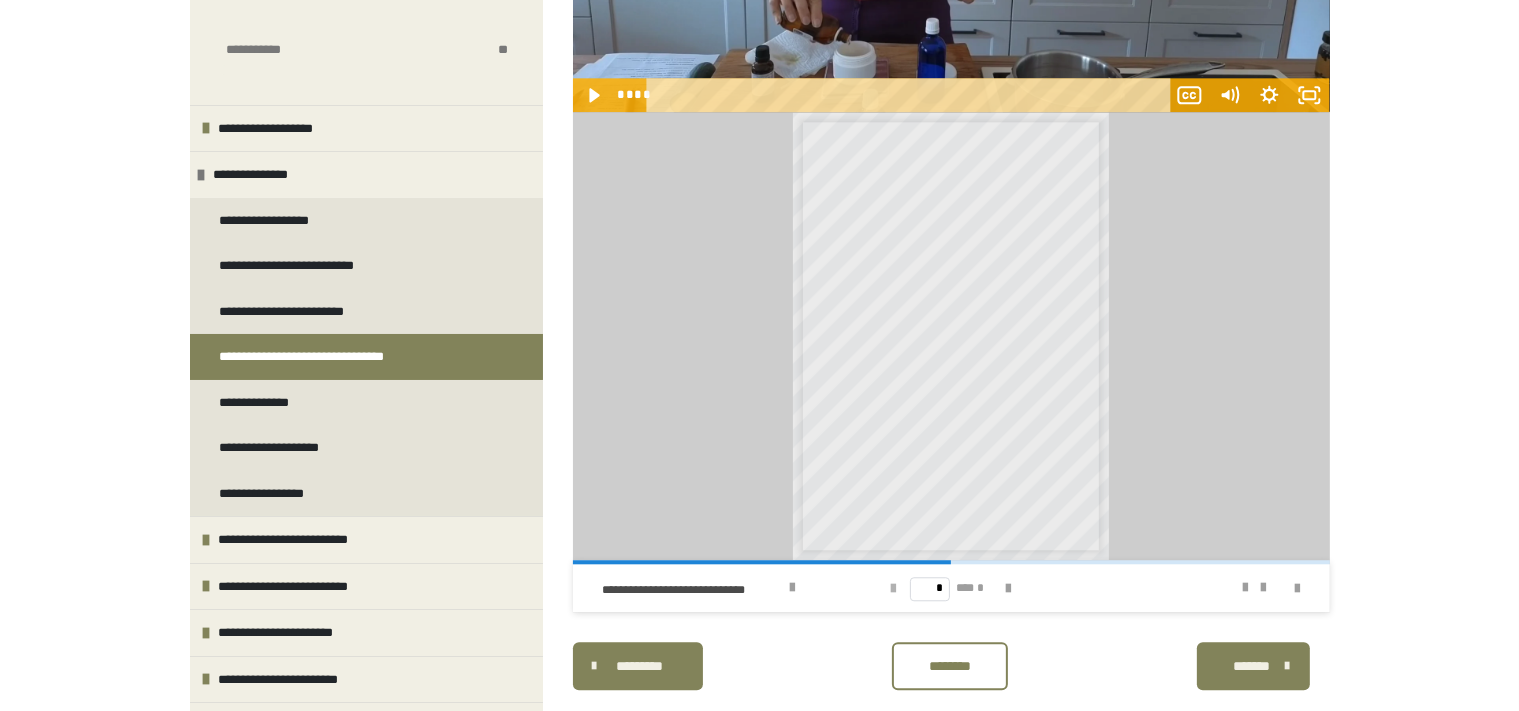 click at bounding box center [894, 589] 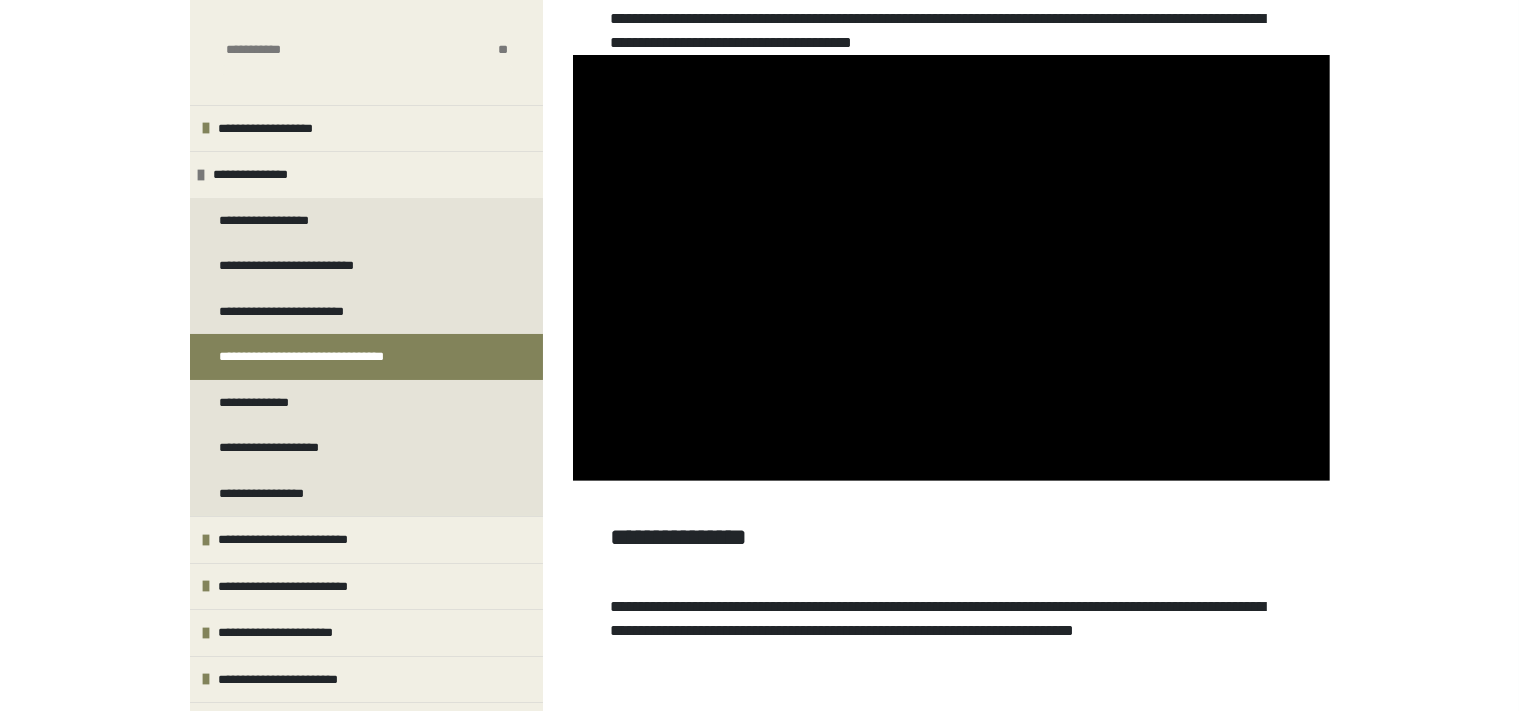 scroll, scrollTop: 633, scrollLeft: 0, axis: vertical 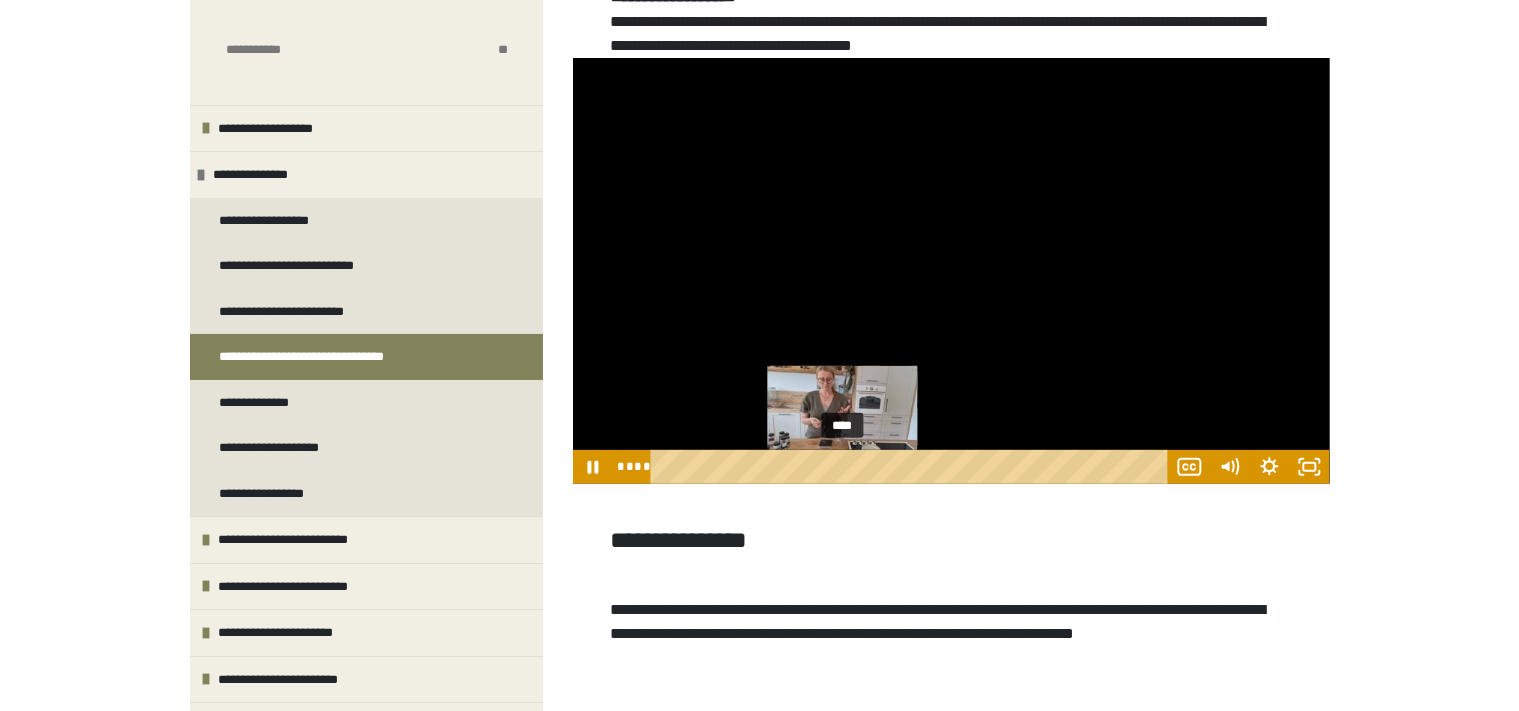 click on "****" at bounding box center [912, 467] 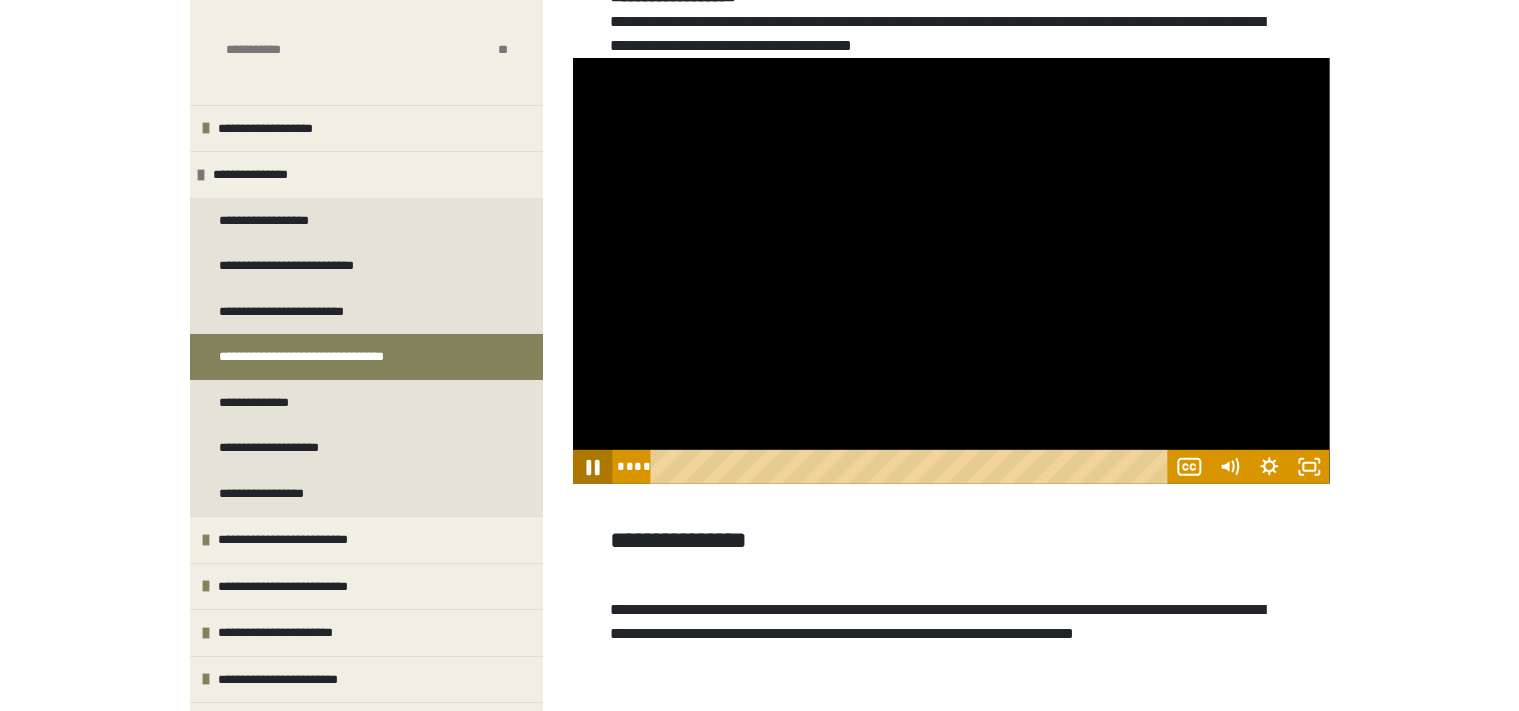 click 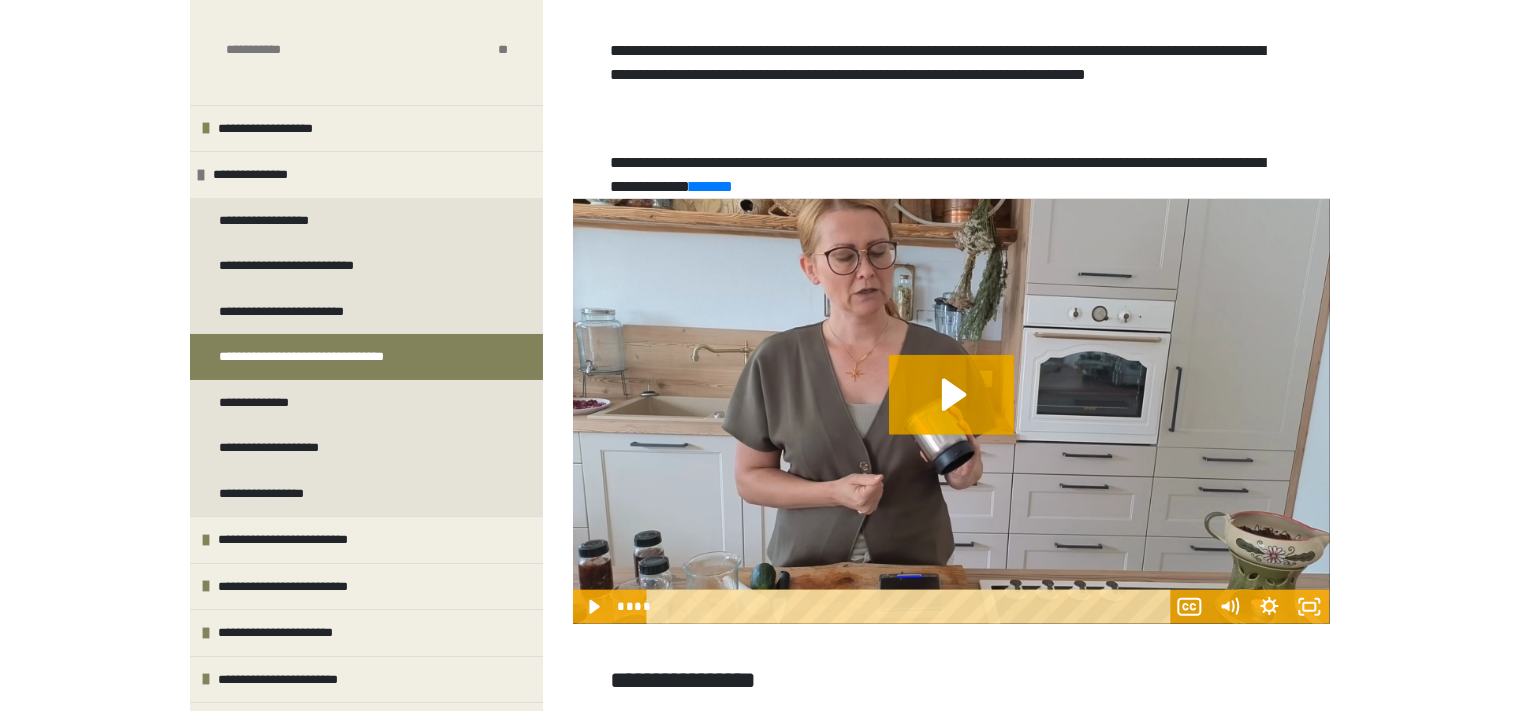 scroll, scrollTop: 1900, scrollLeft: 0, axis: vertical 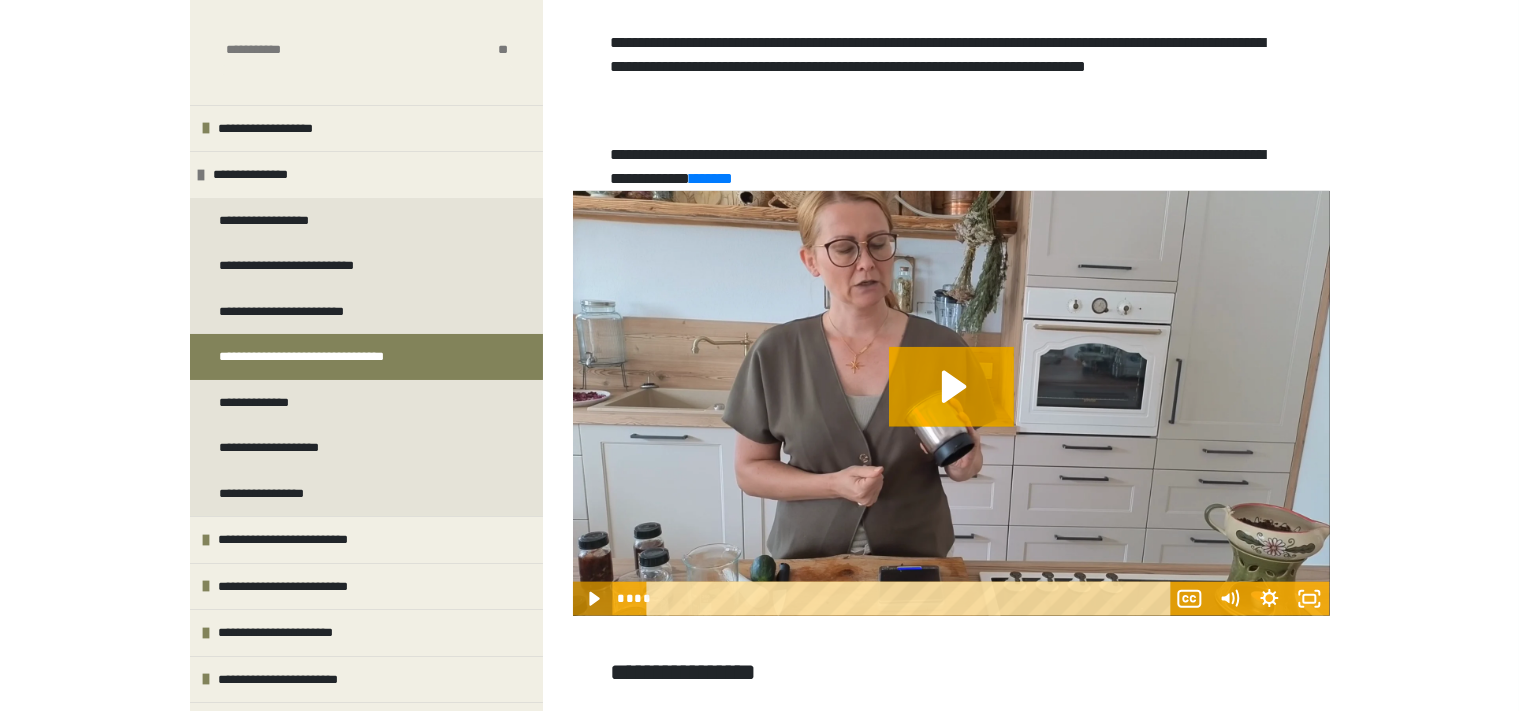 click 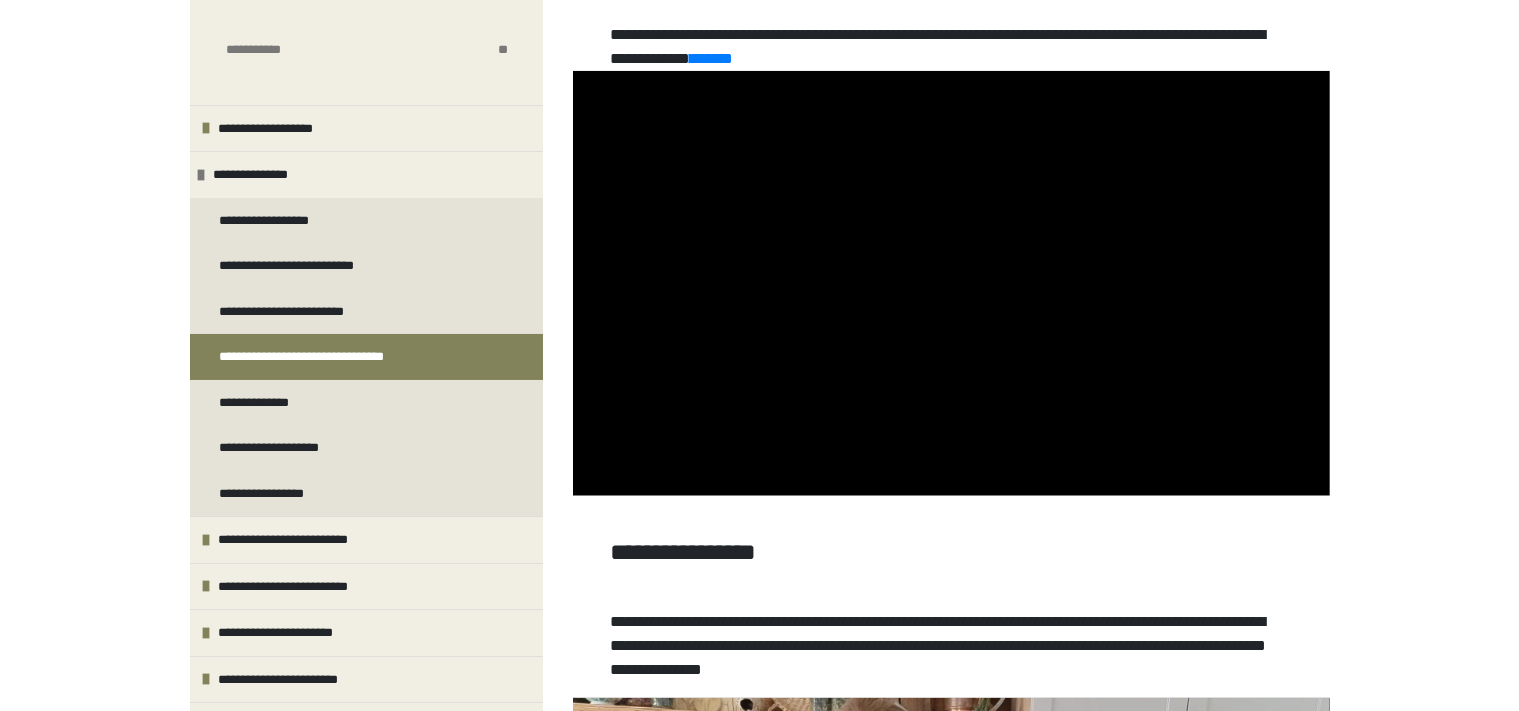 scroll, scrollTop: 2006, scrollLeft: 0, axis: vertical 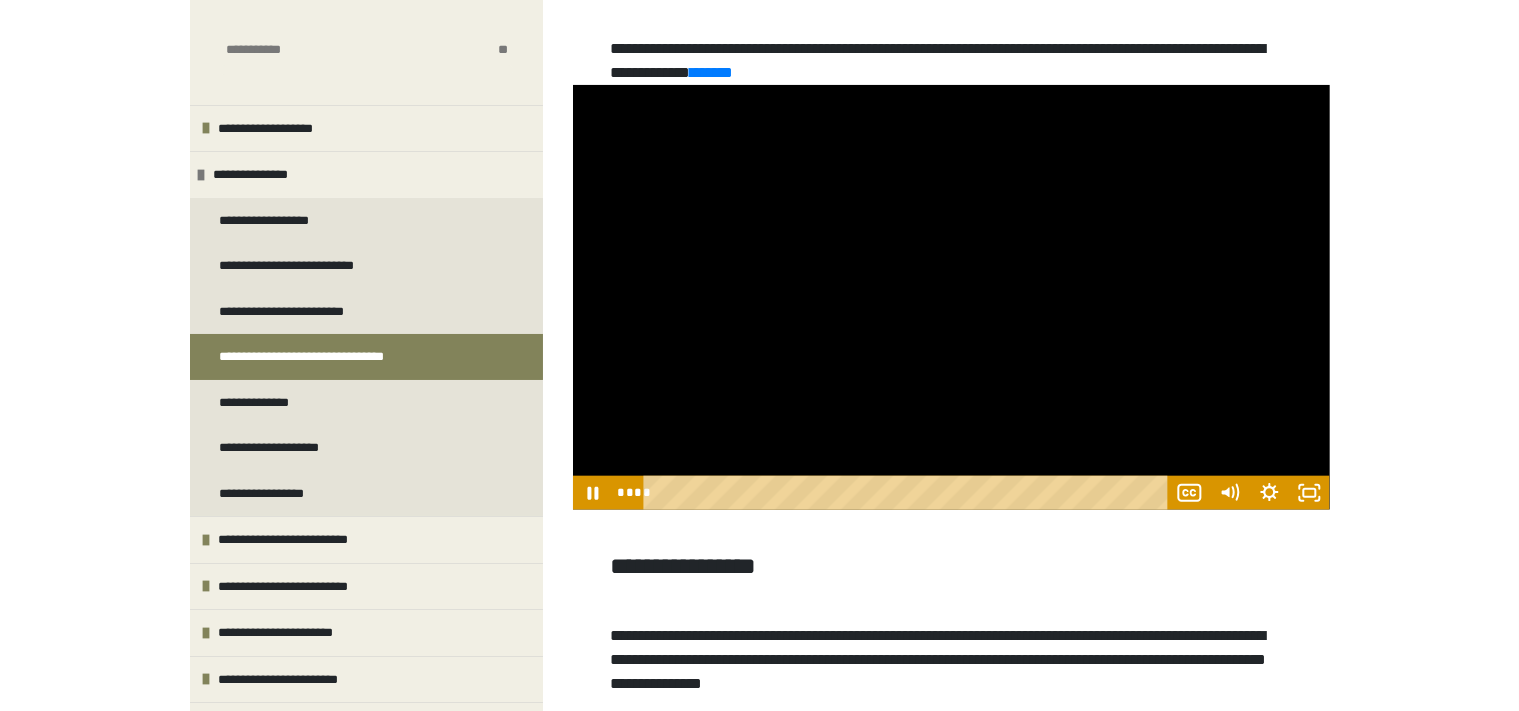 click on "**********" at bounding box center (759, 1078) 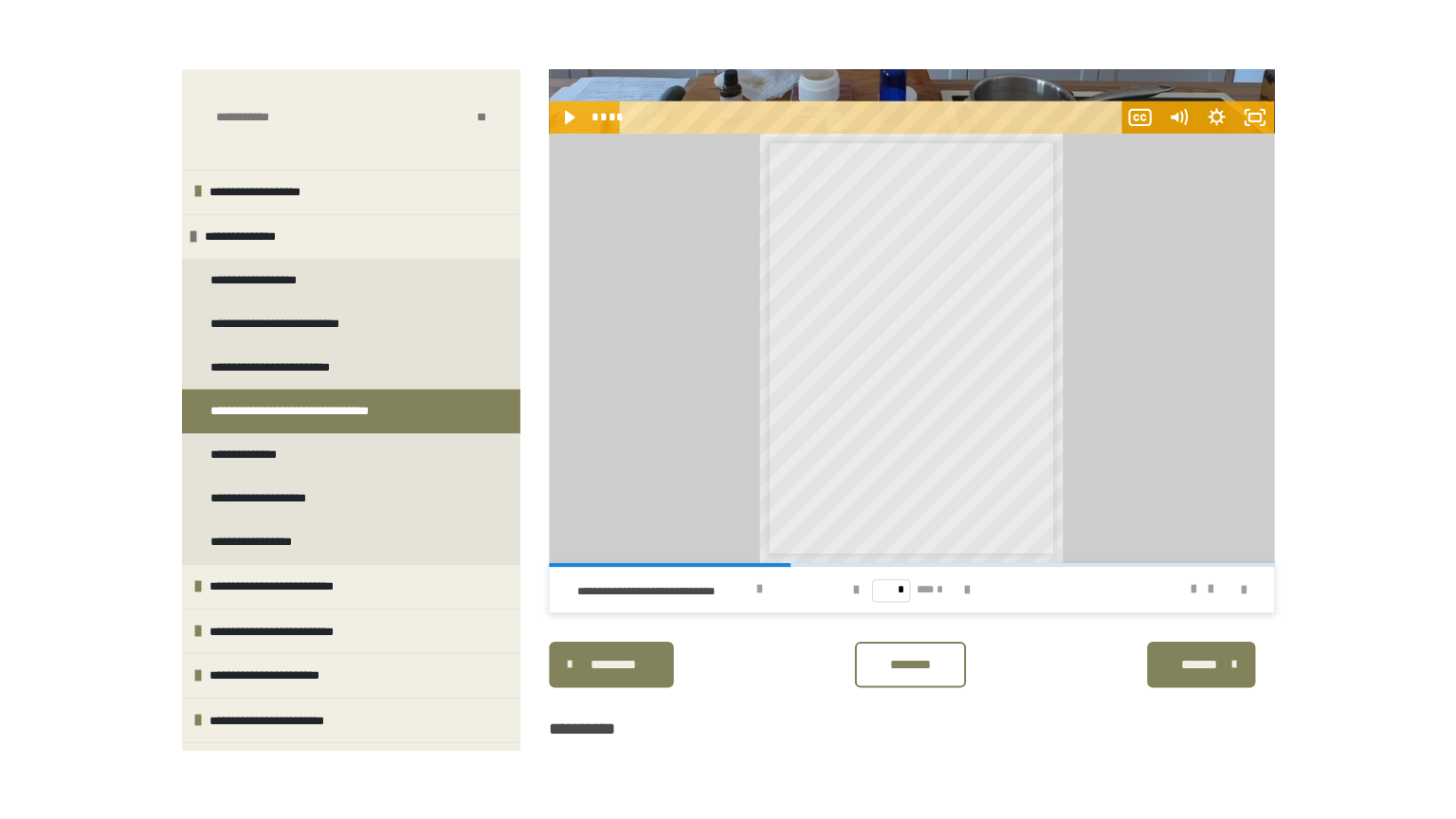 scroll, scrollTop: 4705, scrollLeft: 0, axis: vertical 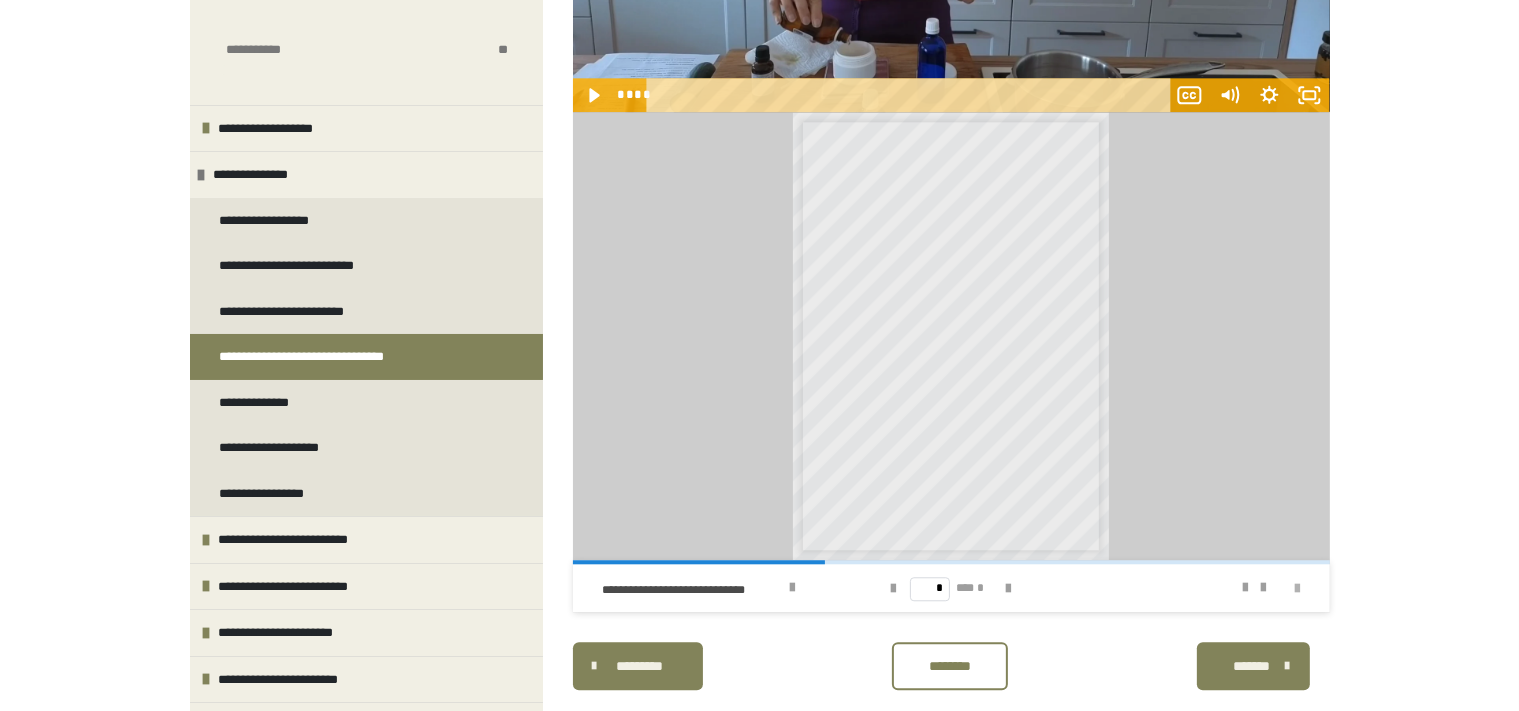 click at bounding box center (1298, 589) 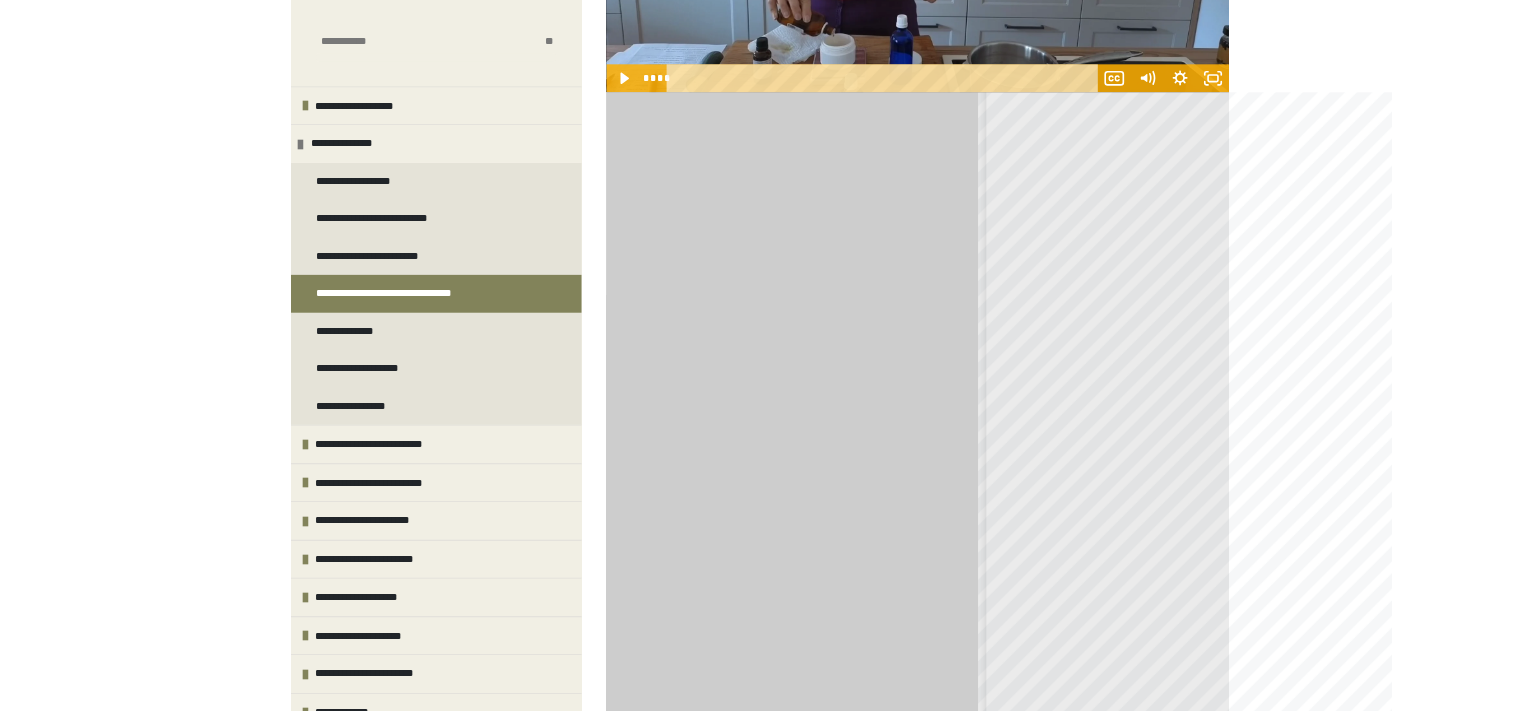 scroll, scrollTop: 58, scrollLeft: 0, axis: vertical 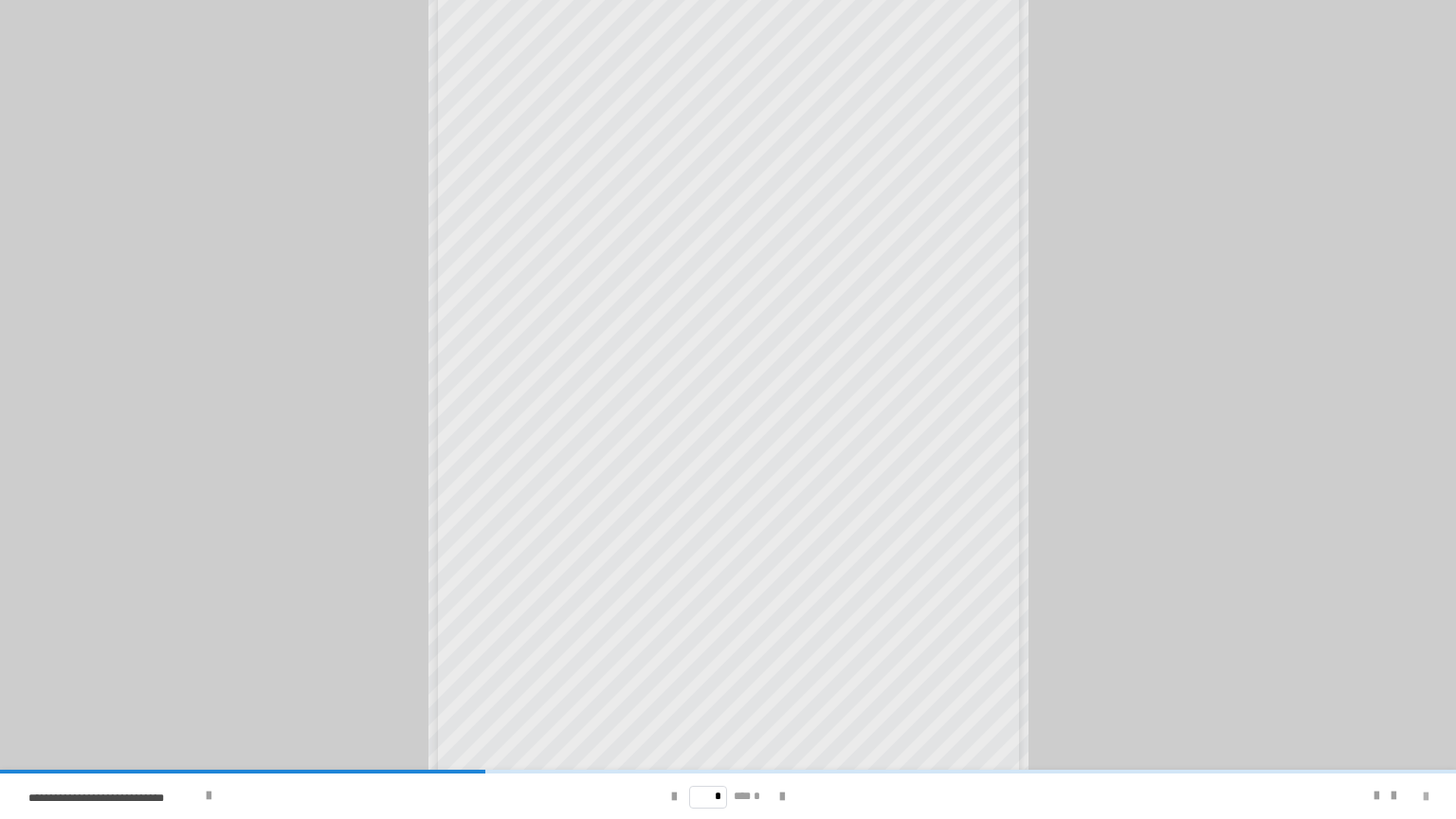 drag, startPoint x: 1419, startPoint y: 799, endPoint x: 1413, endPoint y: 791, distance: 10 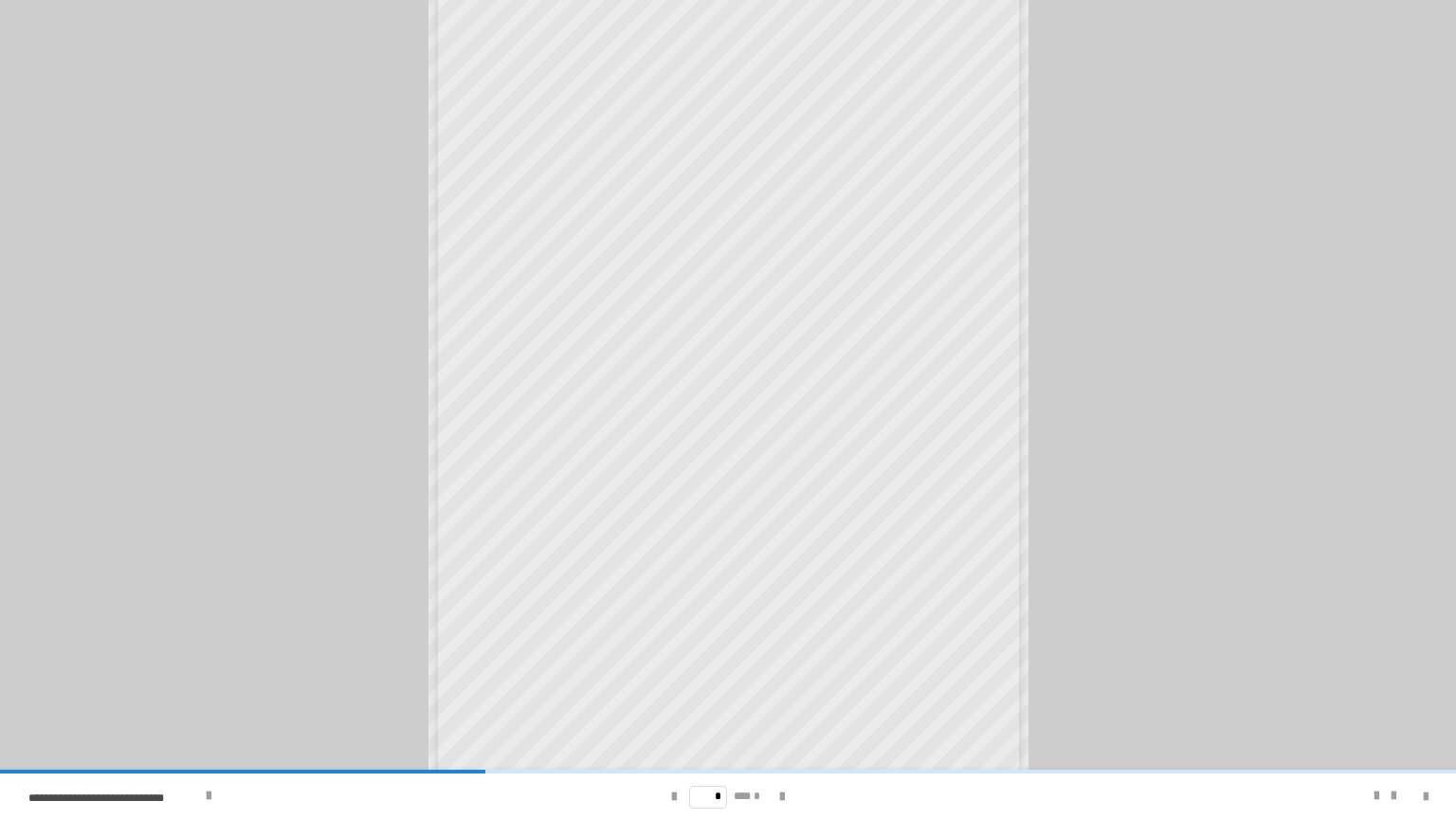 click at bounding box center [1426, 797] 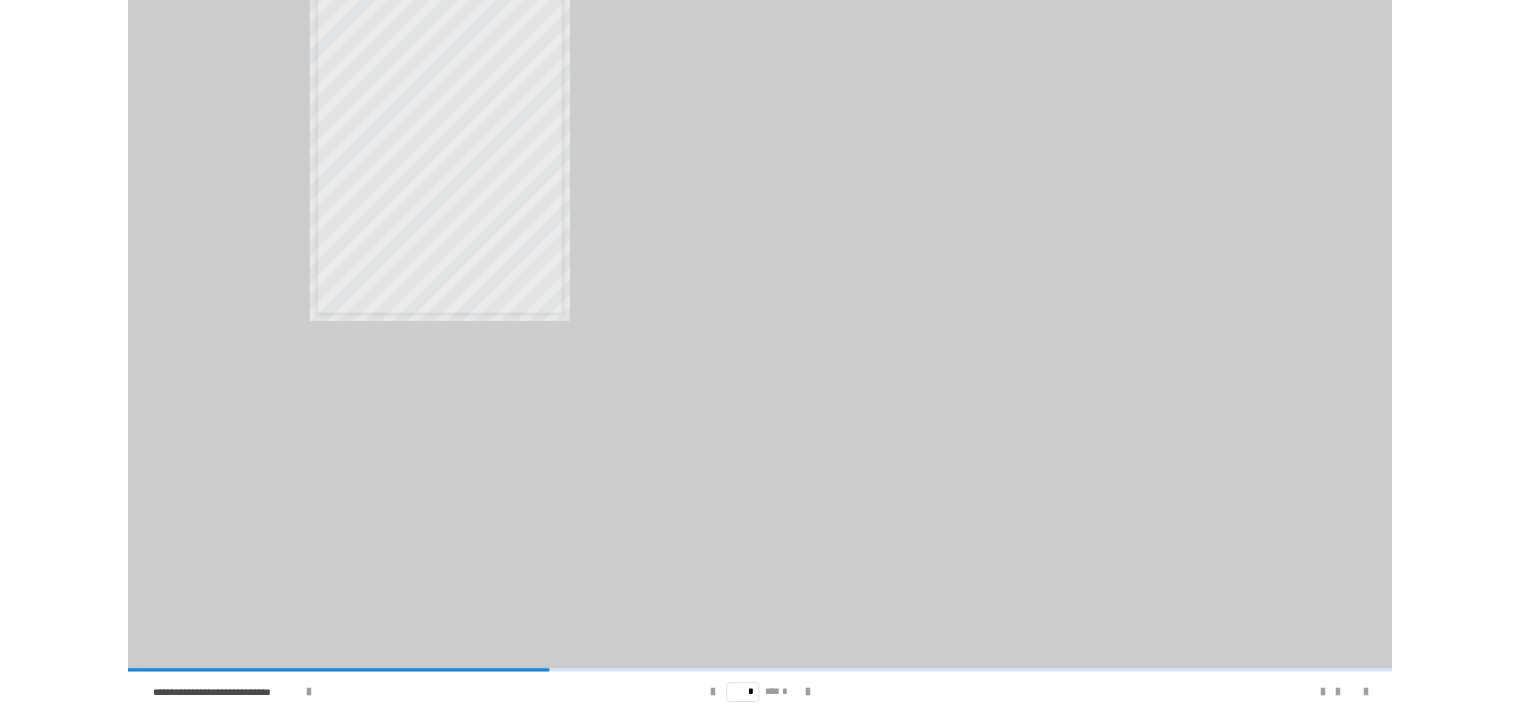 scroll, scrollTop: 0, scrollLeft: 0, axis: both 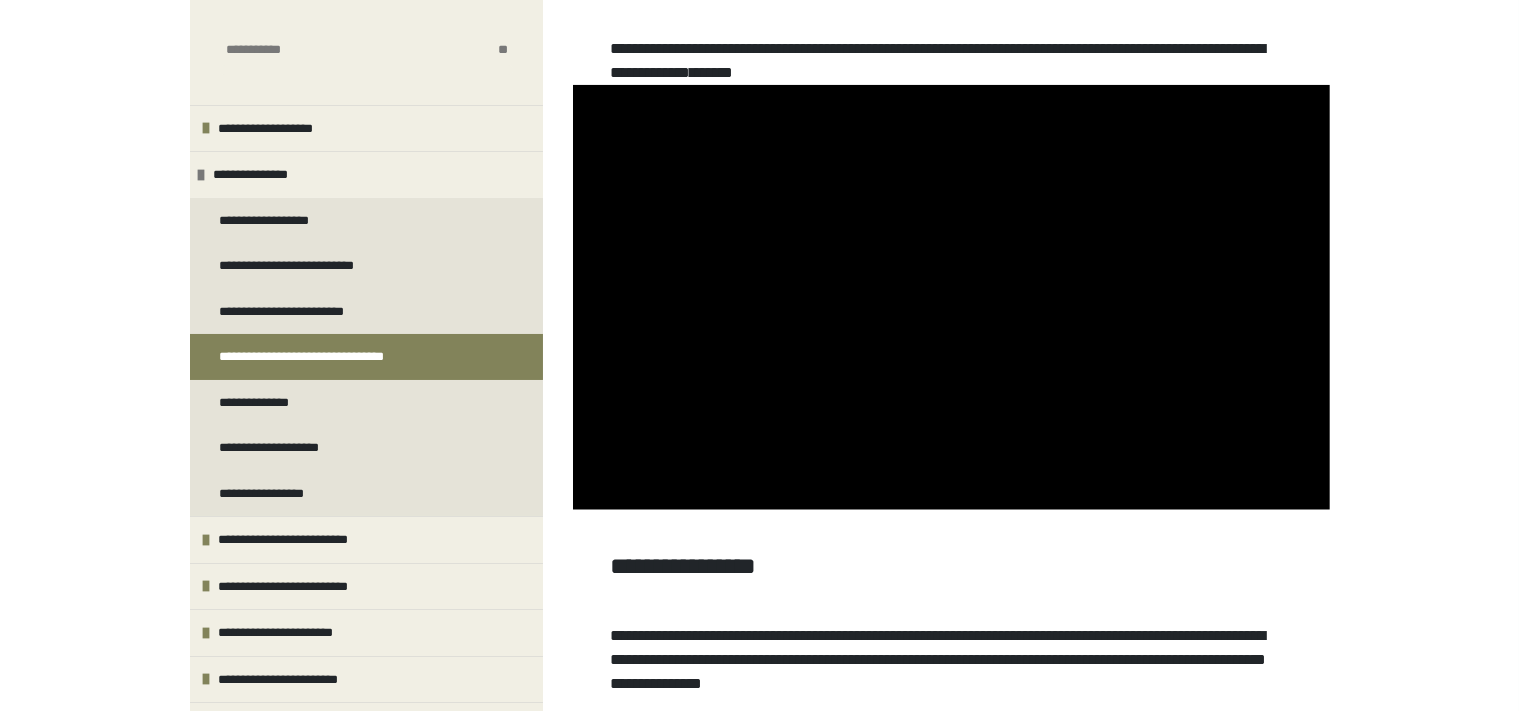 click on "******" at bounding box center [711, 72] 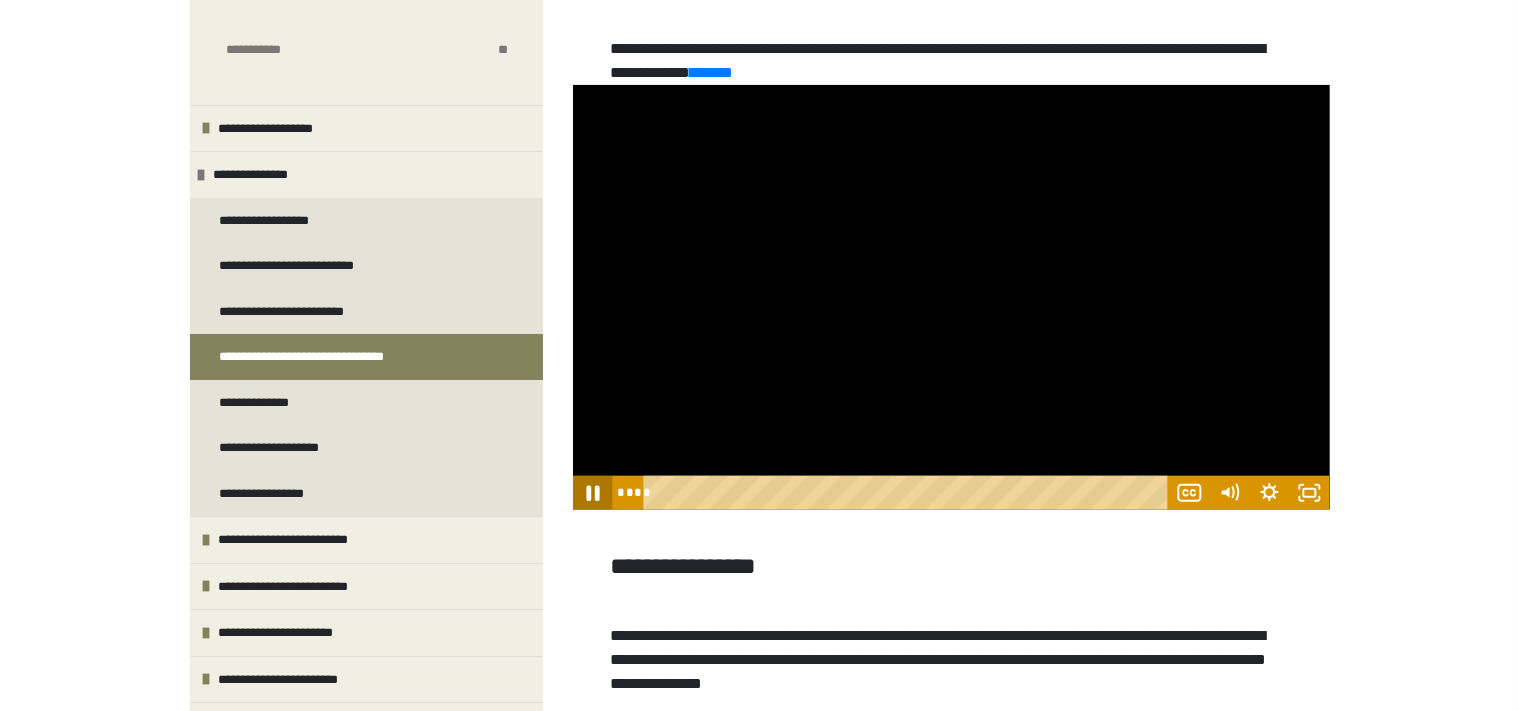 click 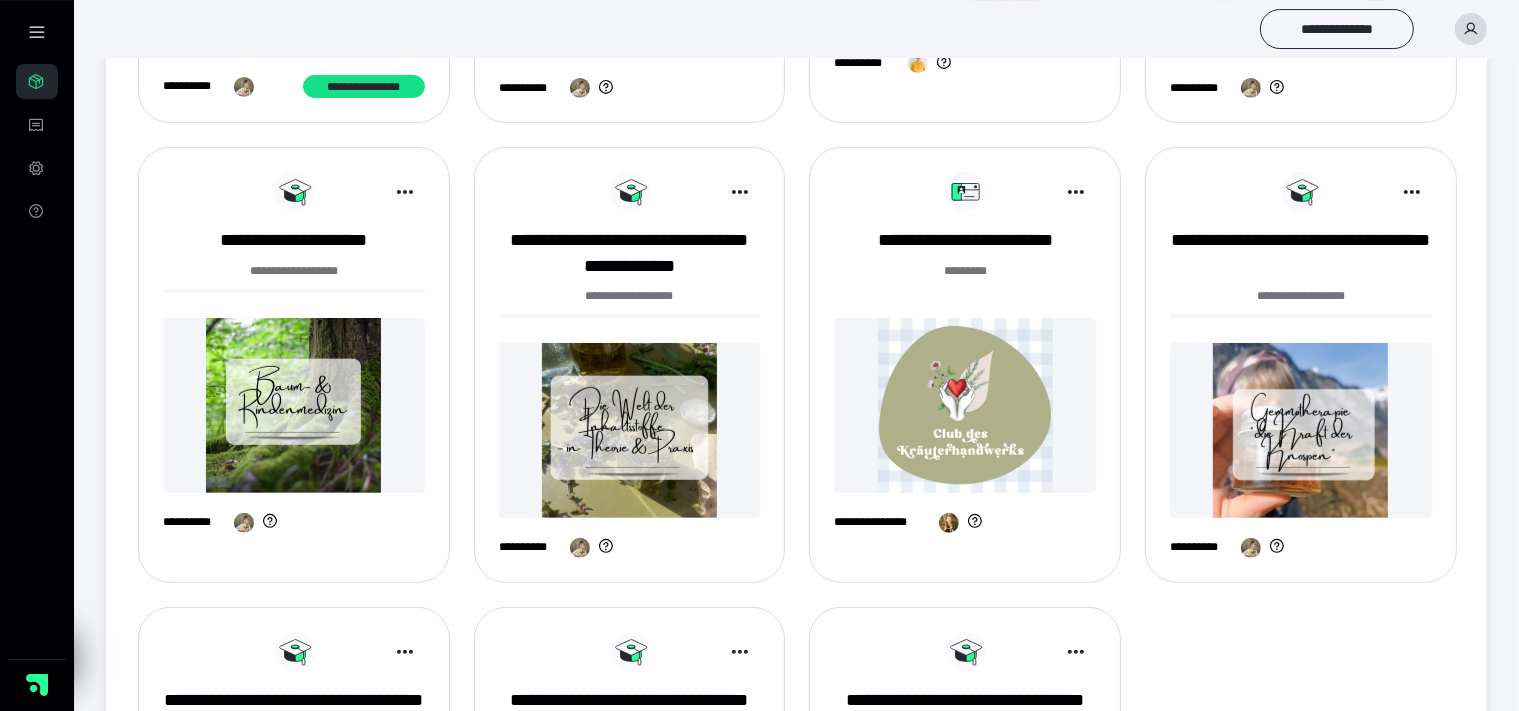 scroll, scrollTop: 633, scrollLeft: 0, axis: vertical 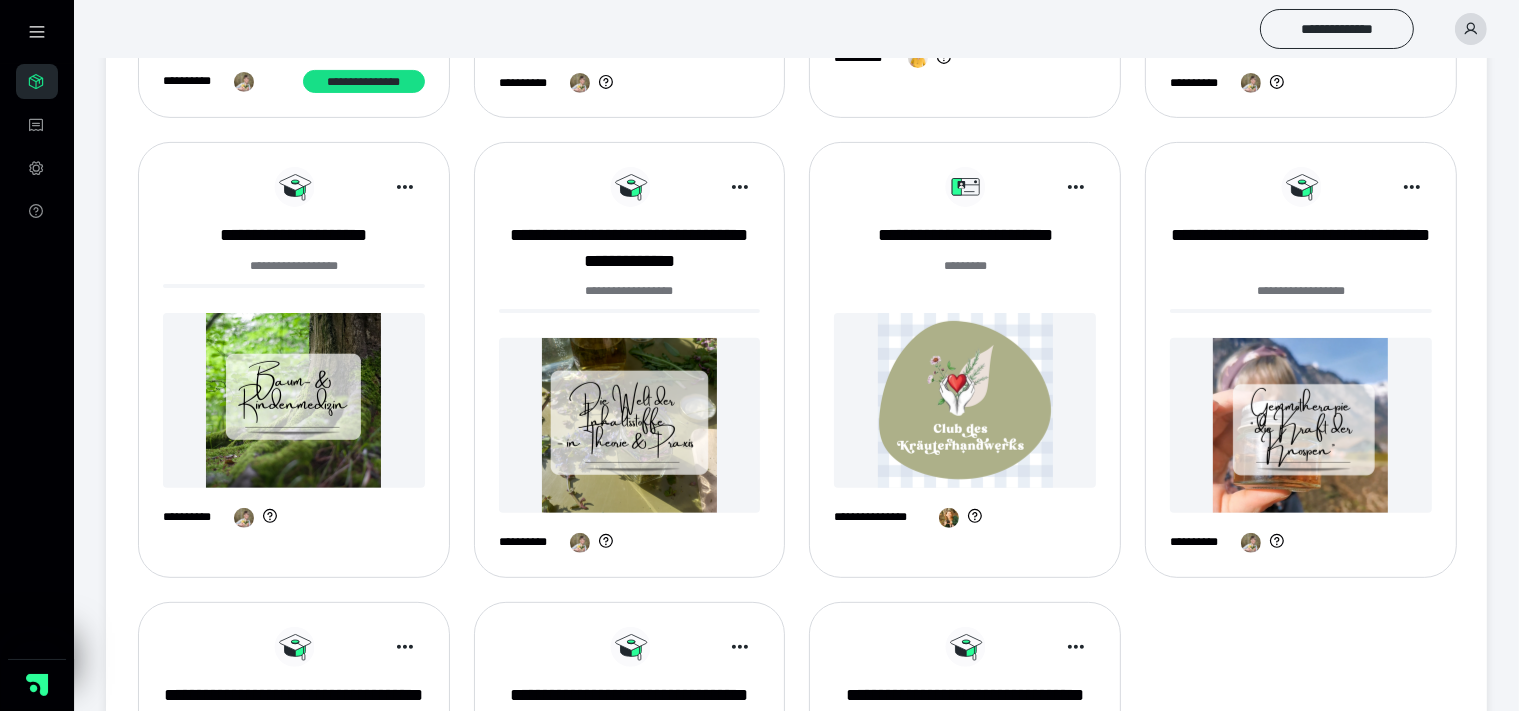 click at bounding box center (965, 400) 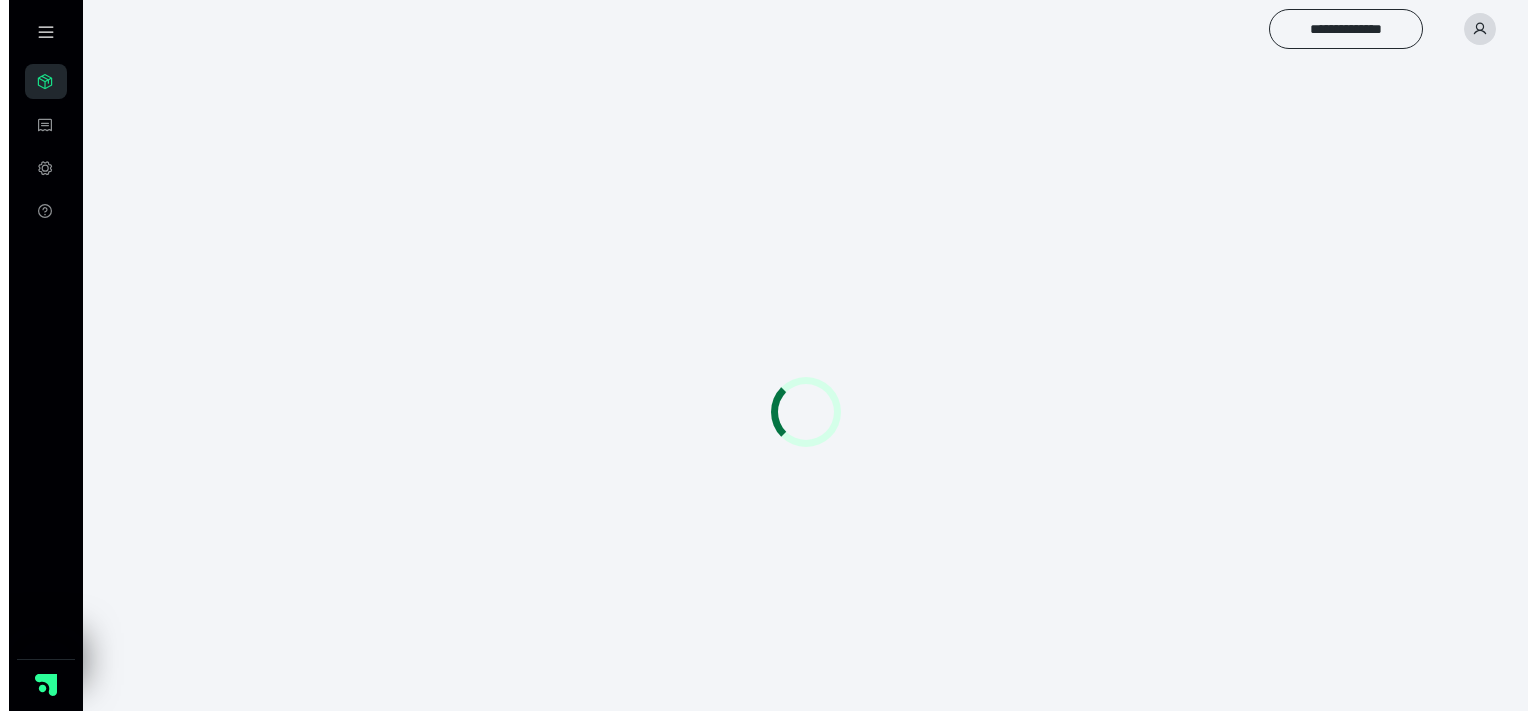 scroll, scrollTop: 0, scrollLeft: 0, axis: both 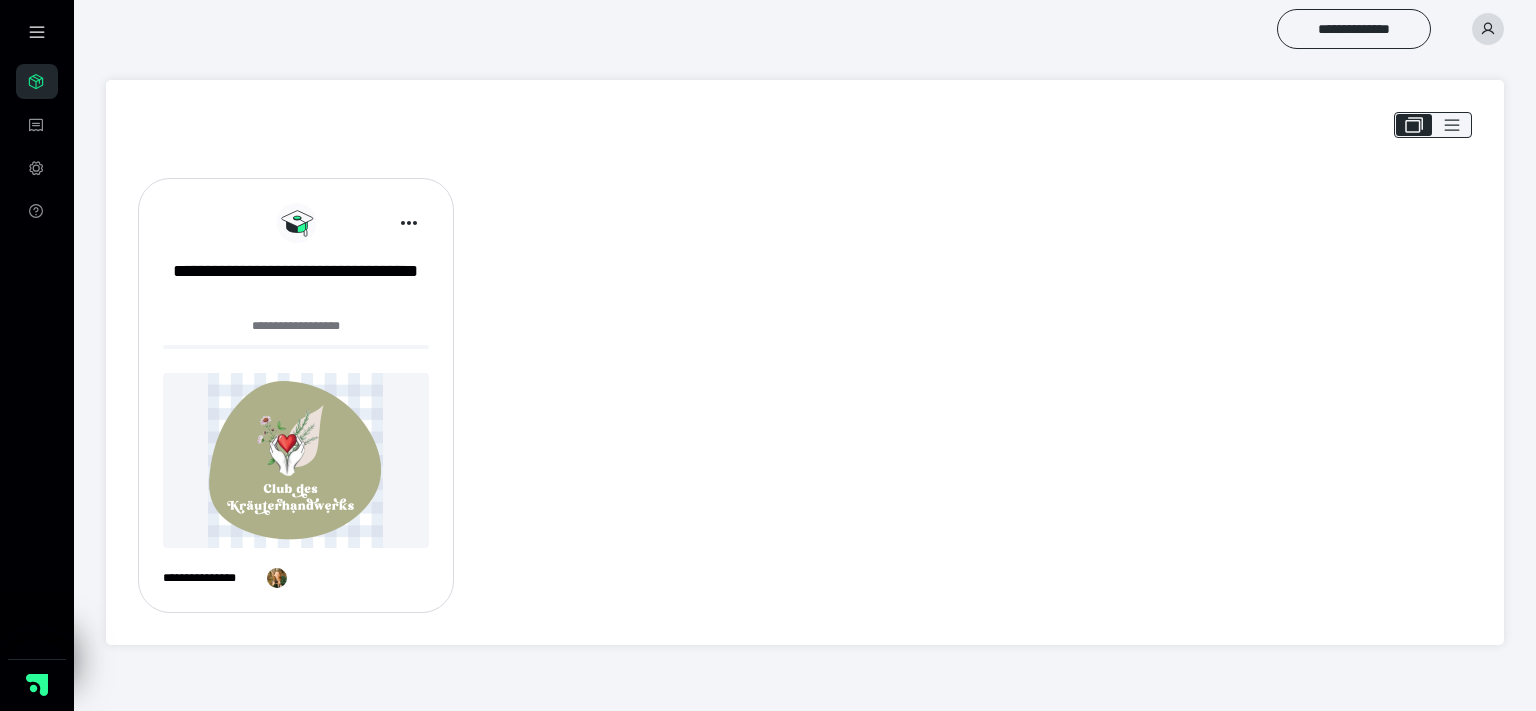 click at bounding box center (296, 460) 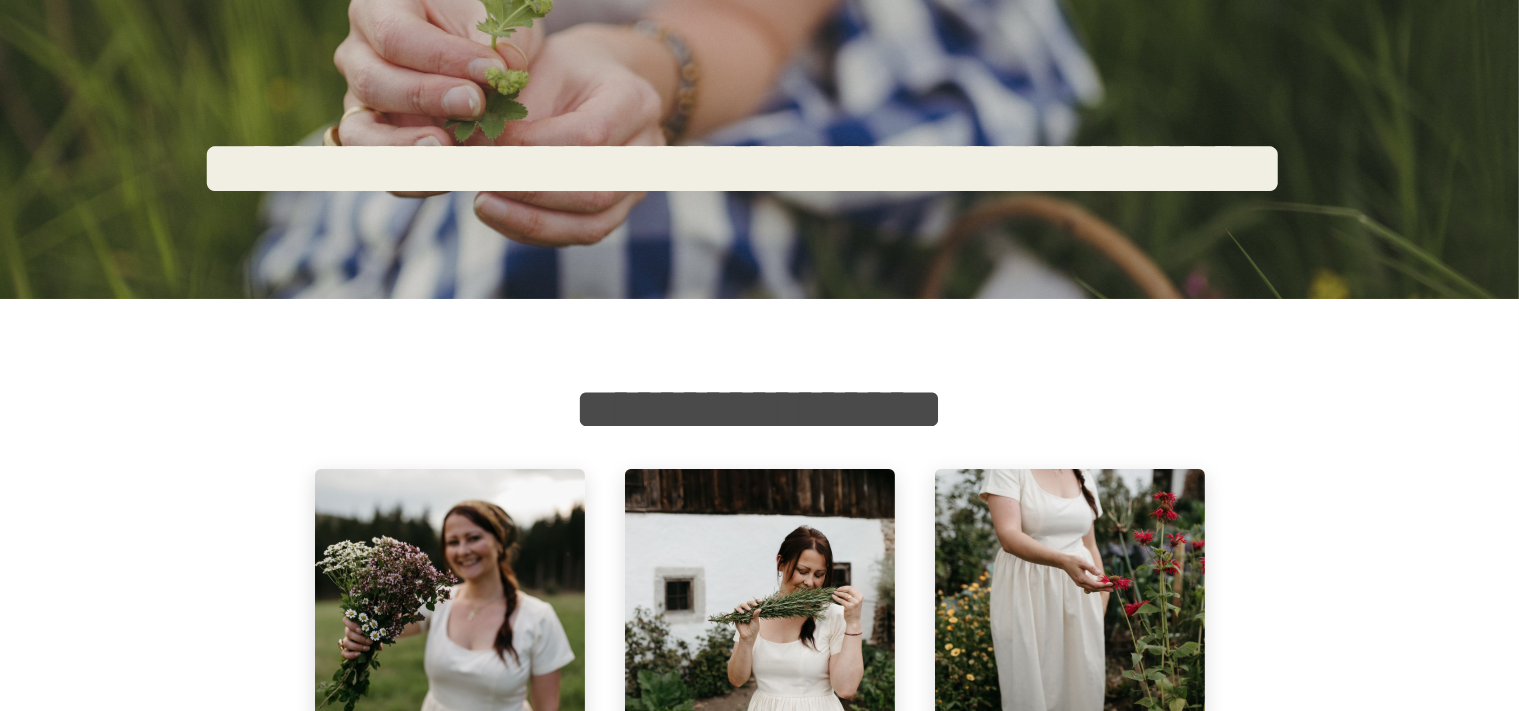 scroll, scrollTop: 633, scrollLeft: 0, axis: vertical 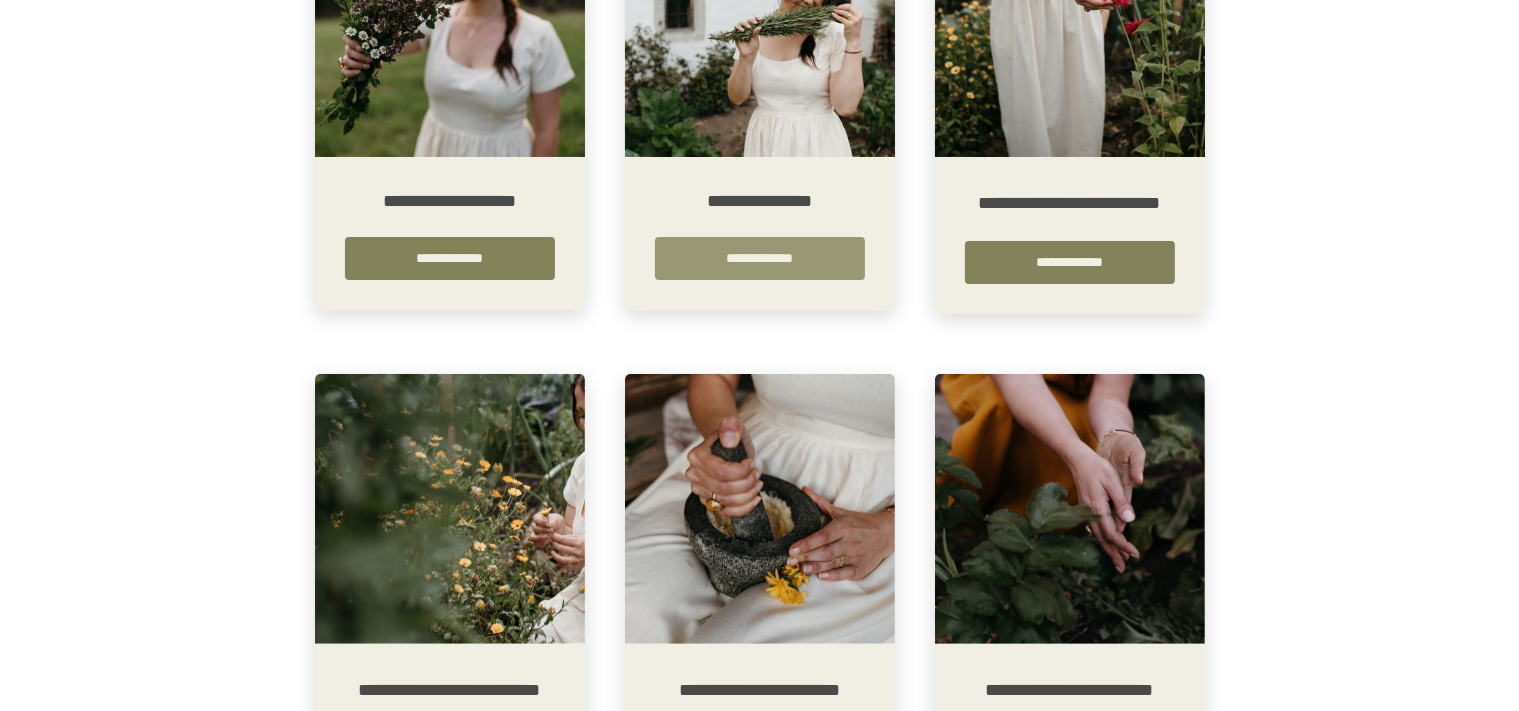 click on "**********" at bounding box center (760, 258) 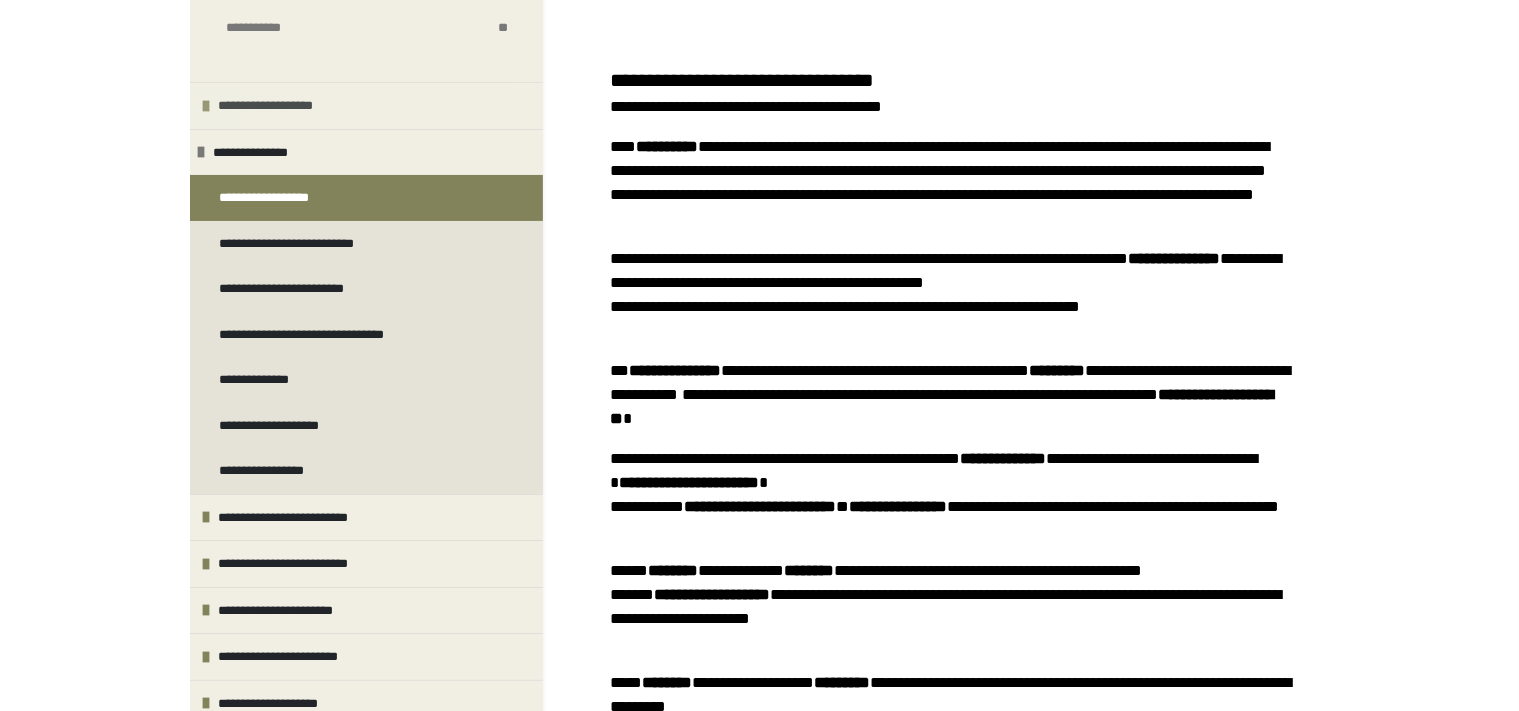 scroll, scrollTop: 316, scrollLeft: 0, axis: vertical 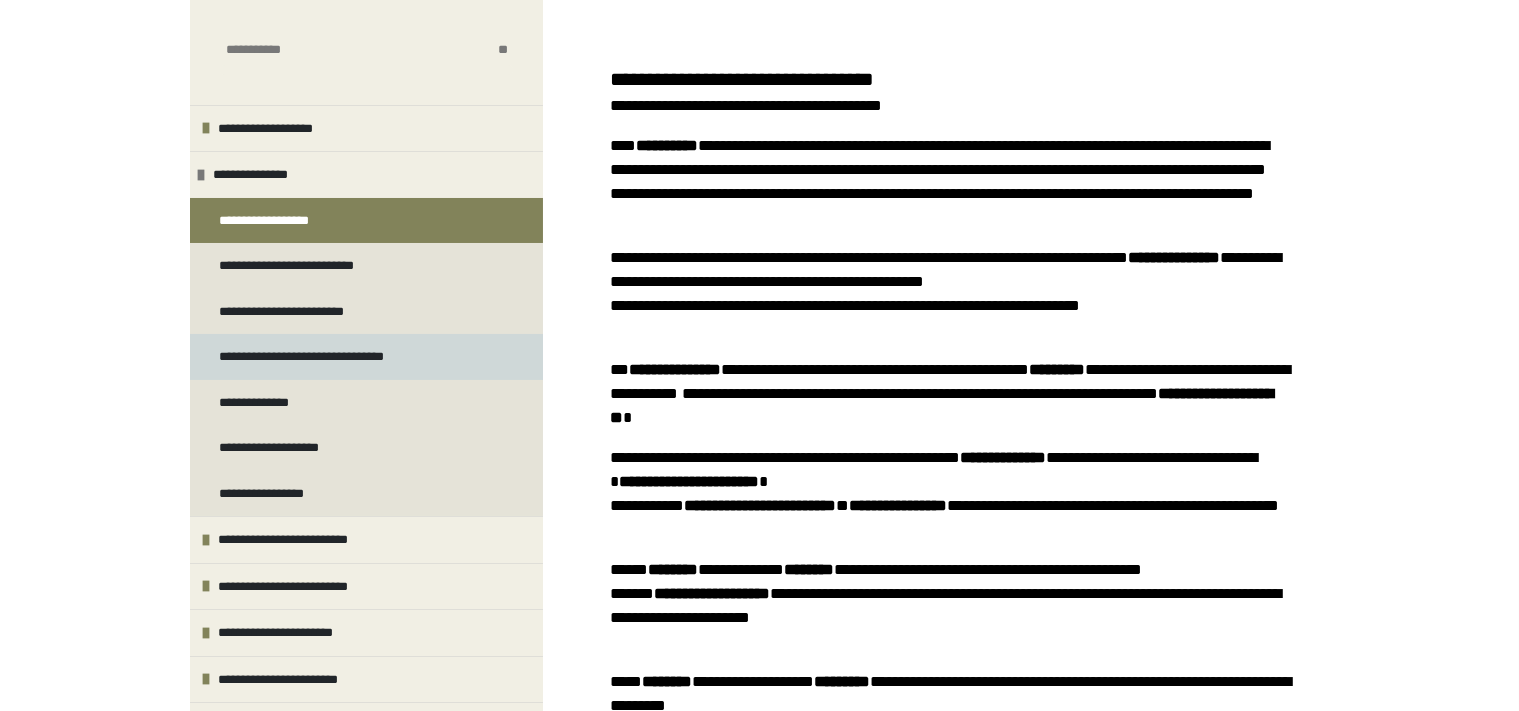 click on "**********" at bounding box center [328, 357] 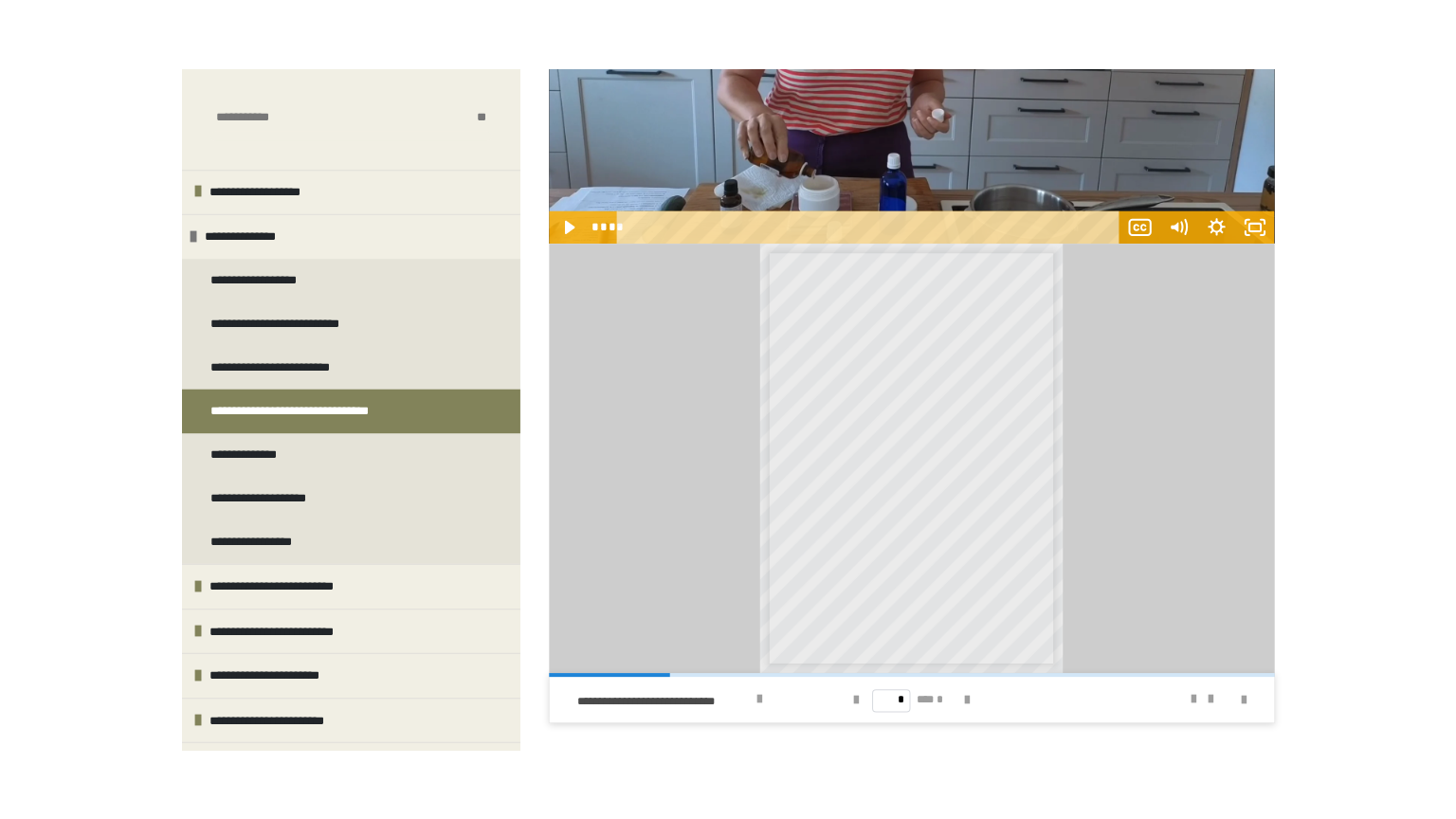 scroll, scrollTop: 4691, scrollLeft: 0, axis: vertical 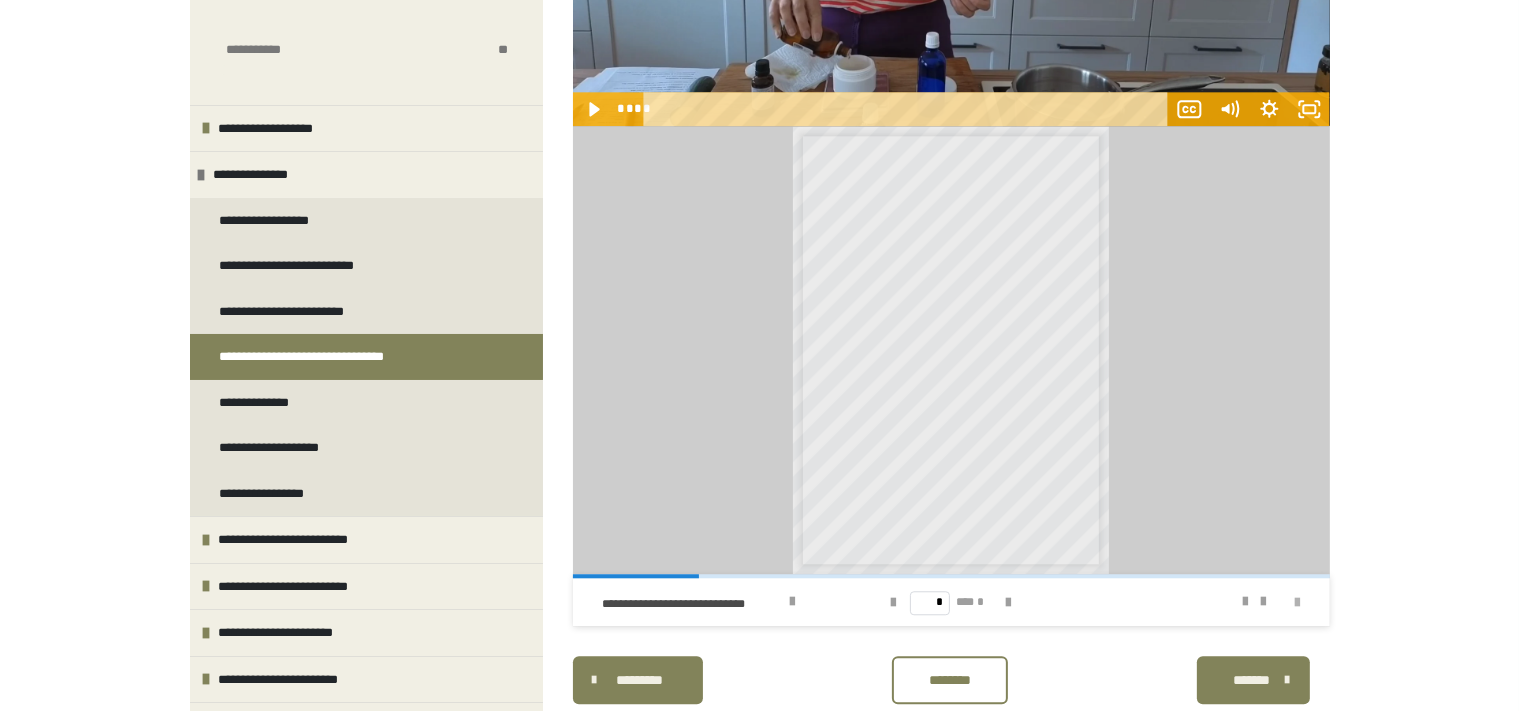 click at bounding box center (1298, 603) 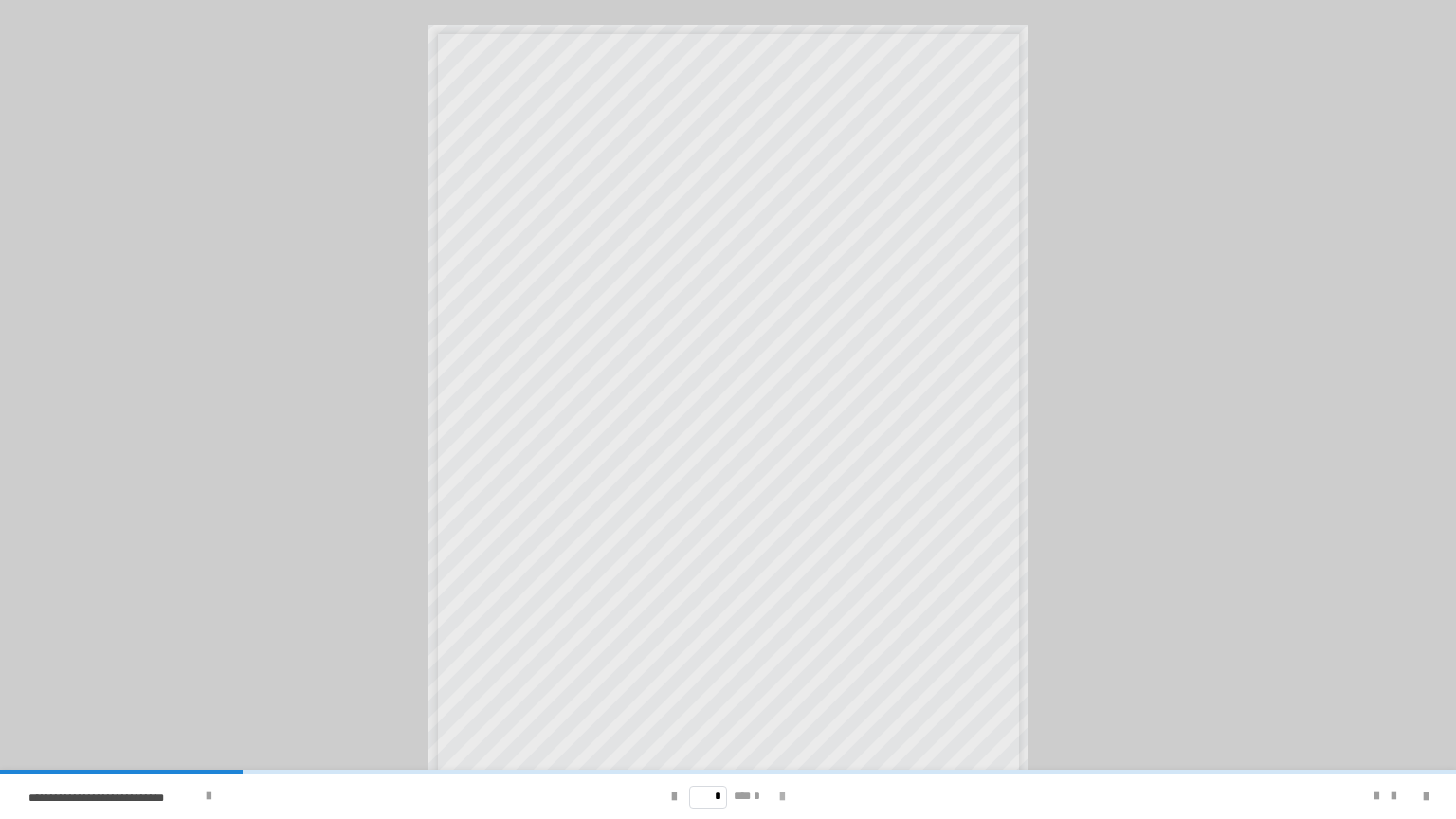 click at bounding box center [782, 797] 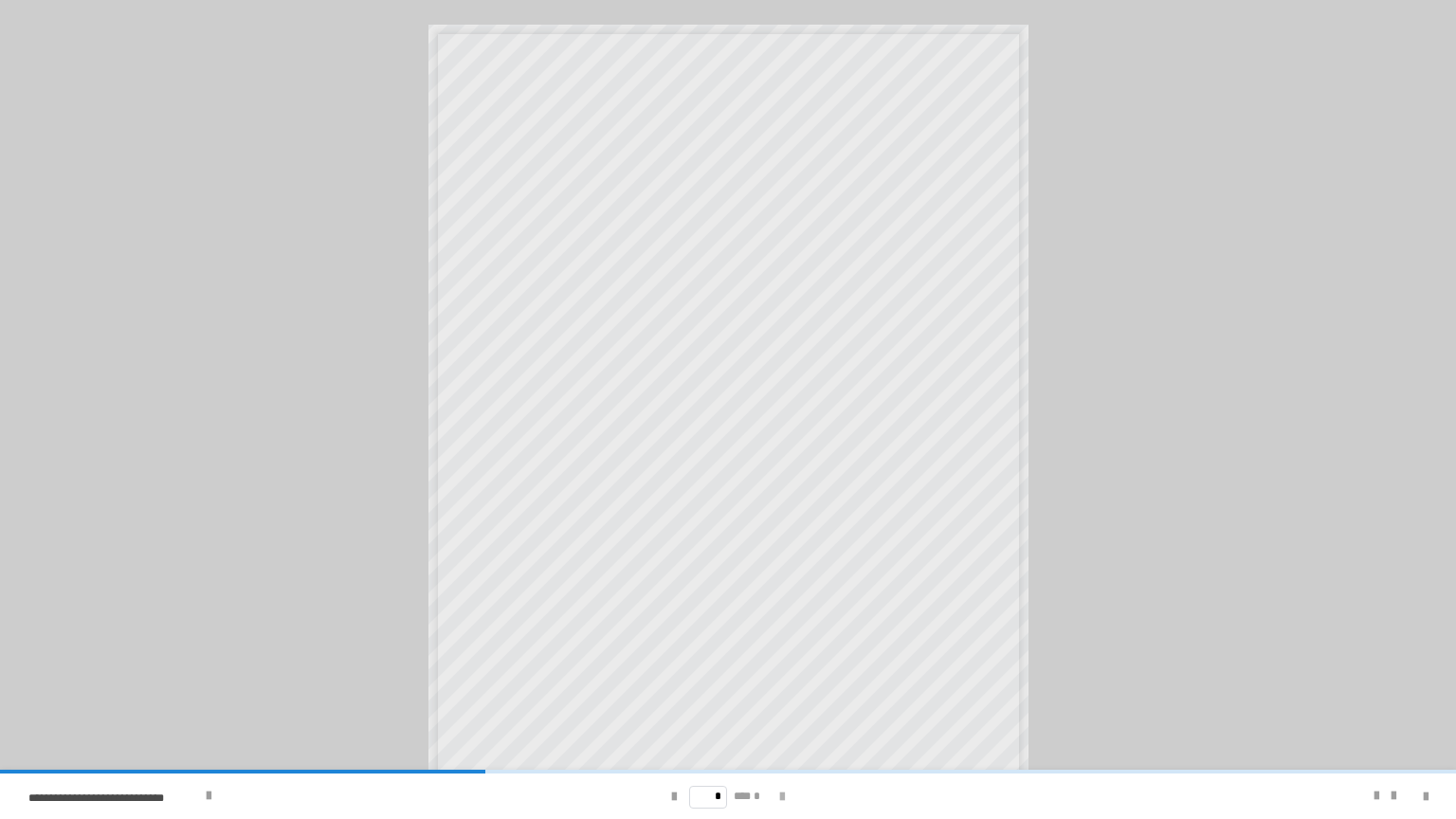 click at bounding box center (782, 797) 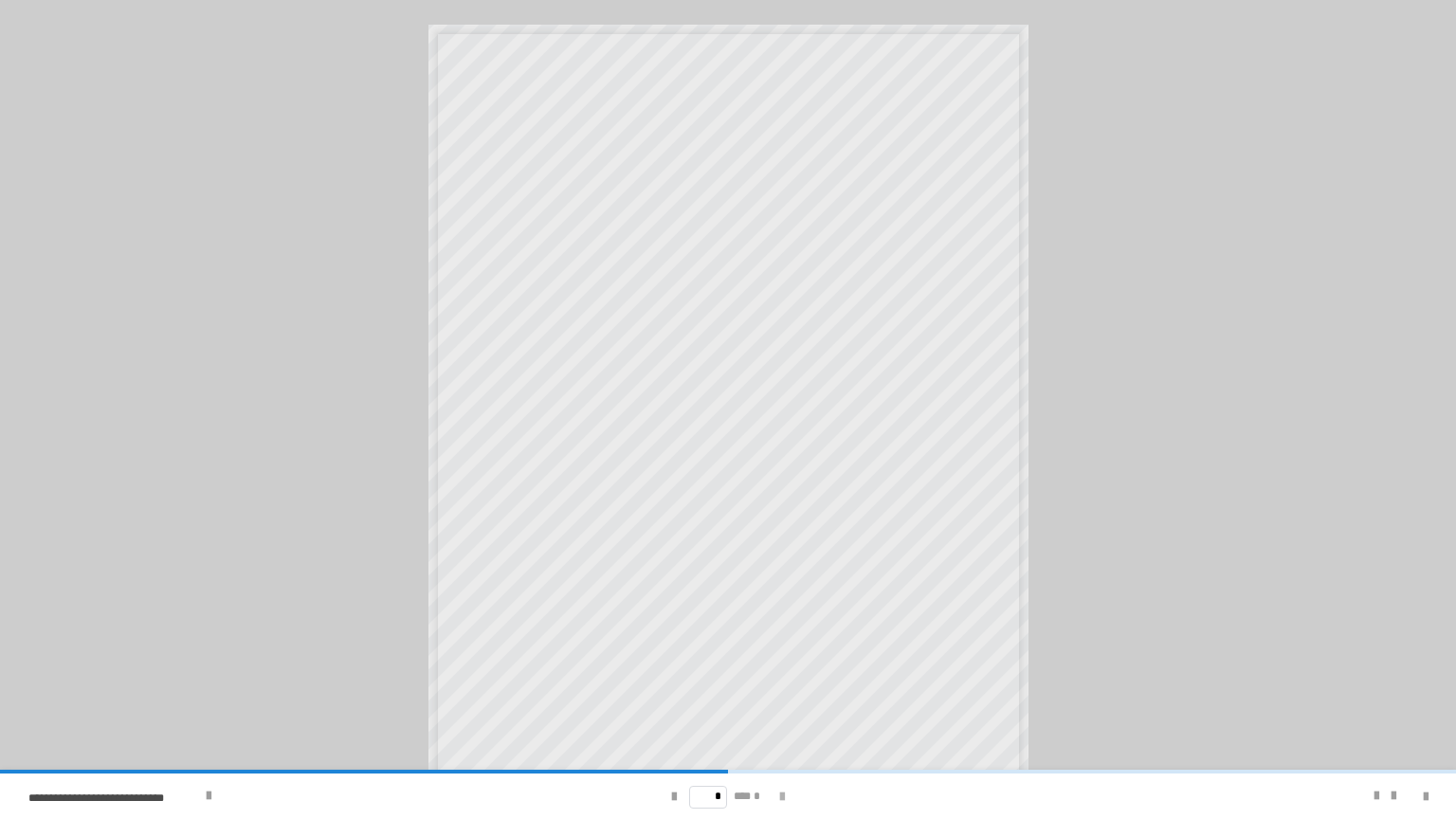 click at bounding box center [782, 797] 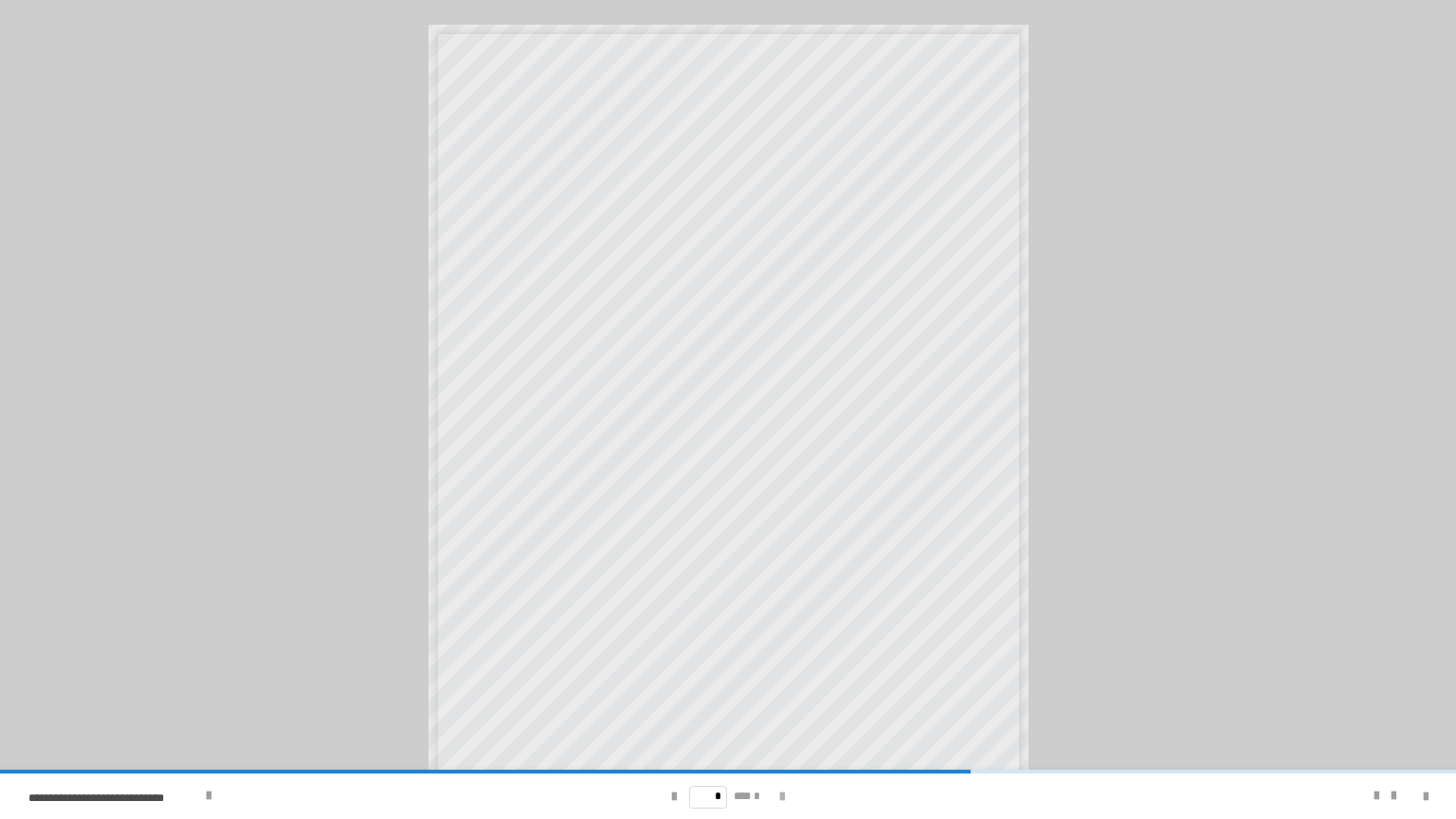 click at bounding box center [782, 797] 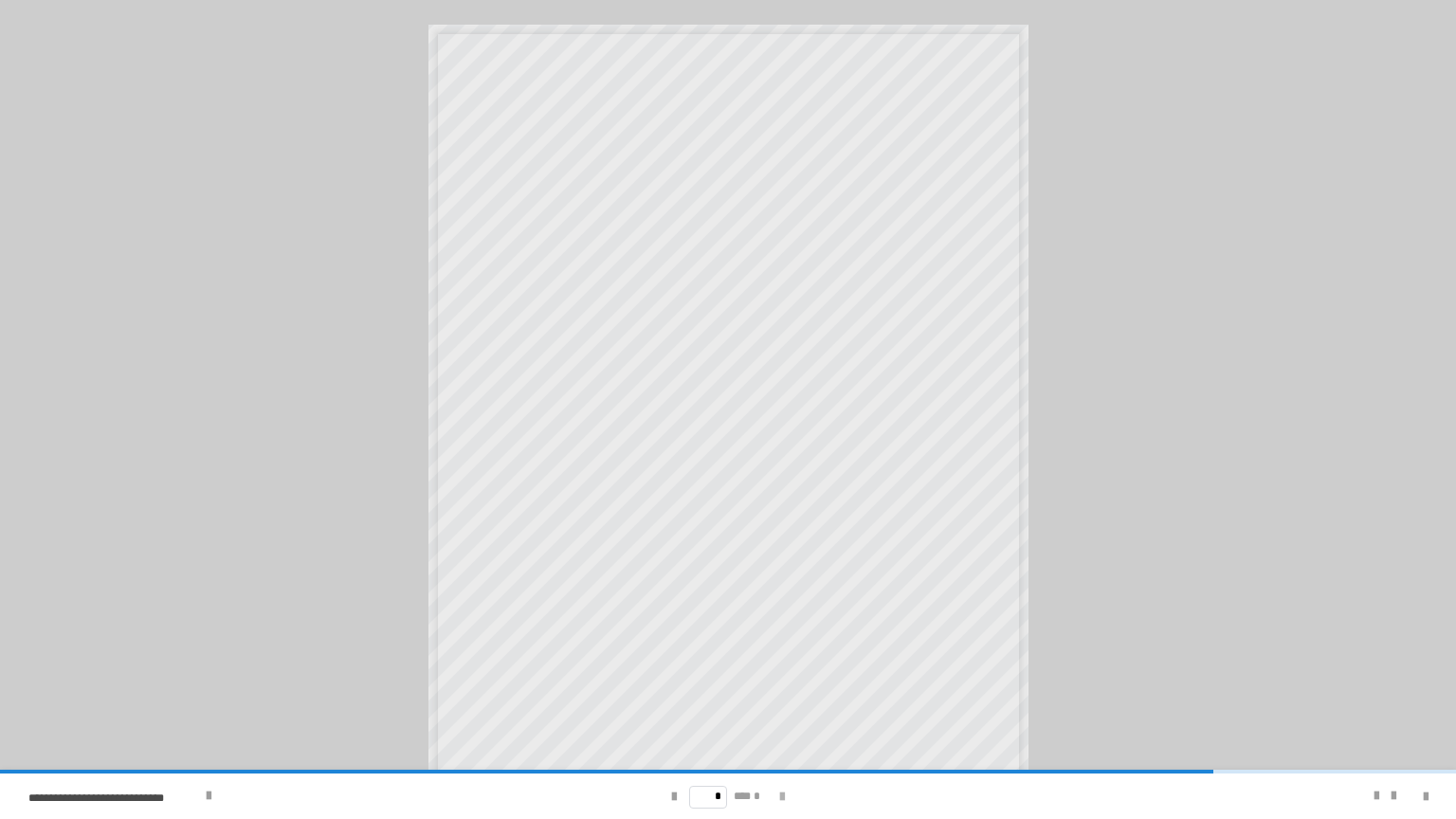 click at bounding box center [782, 797] 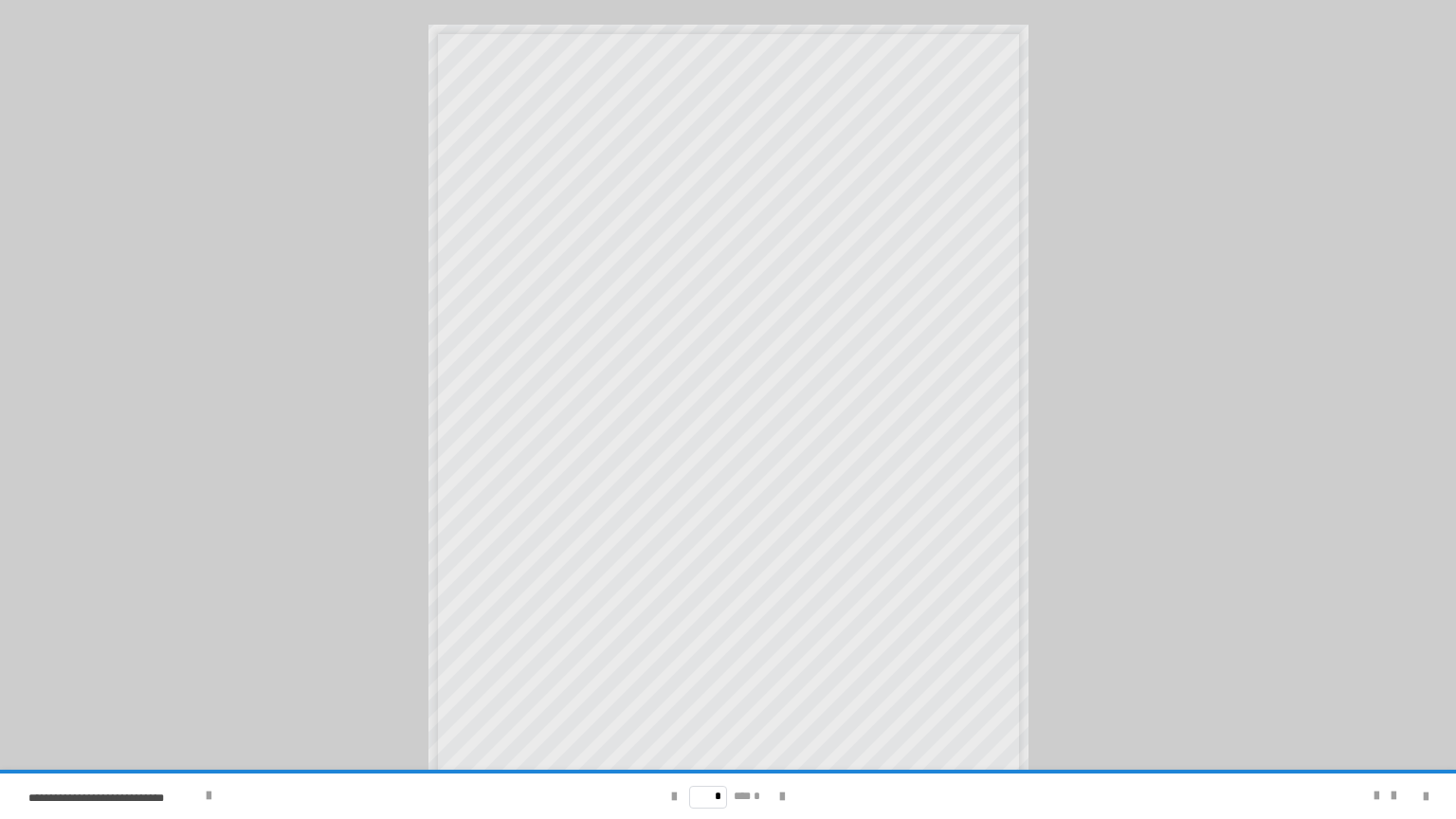 click on "* *** *" at bounding box center (728, 796) 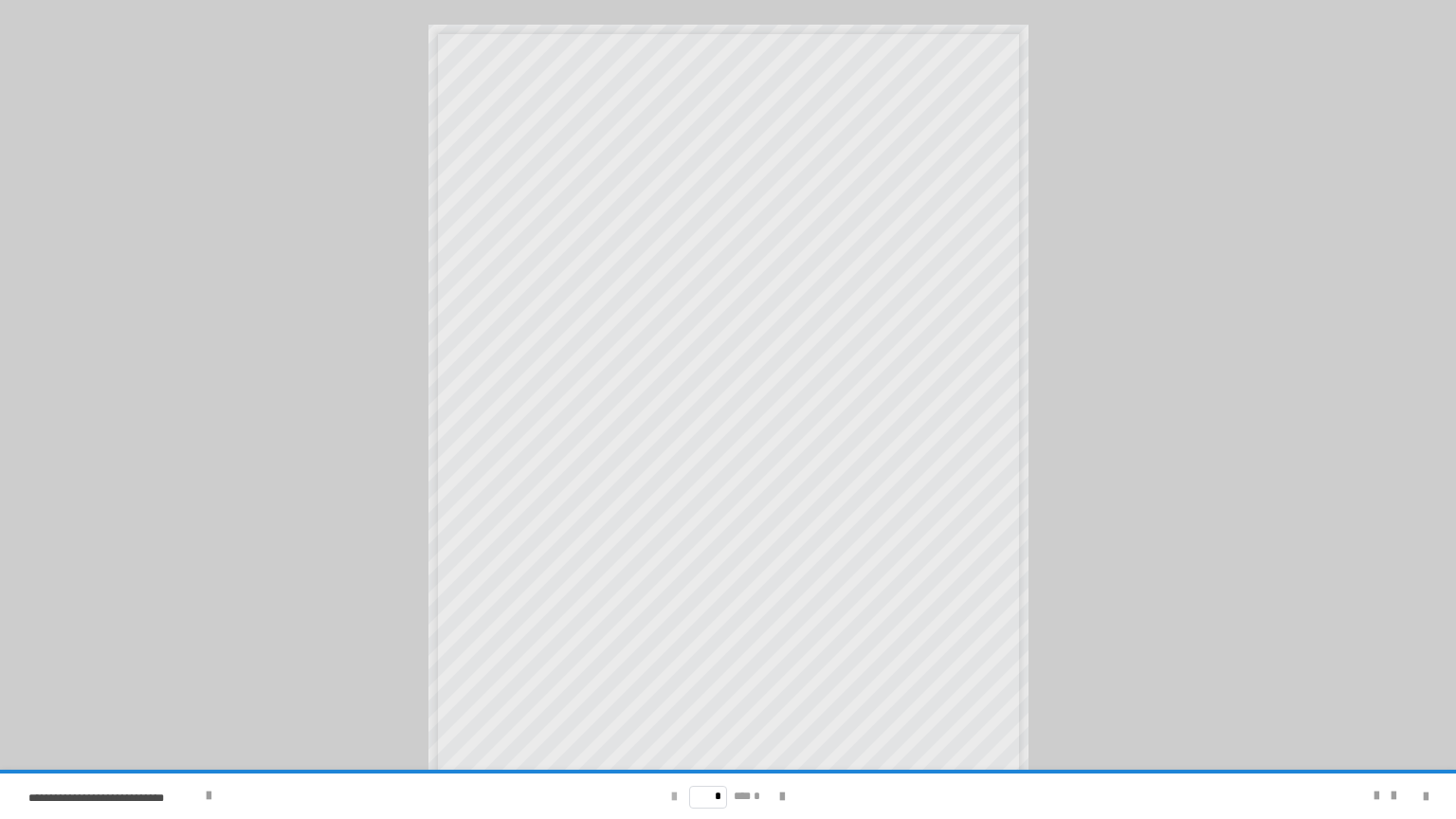 click at bounding box center (674, 797) 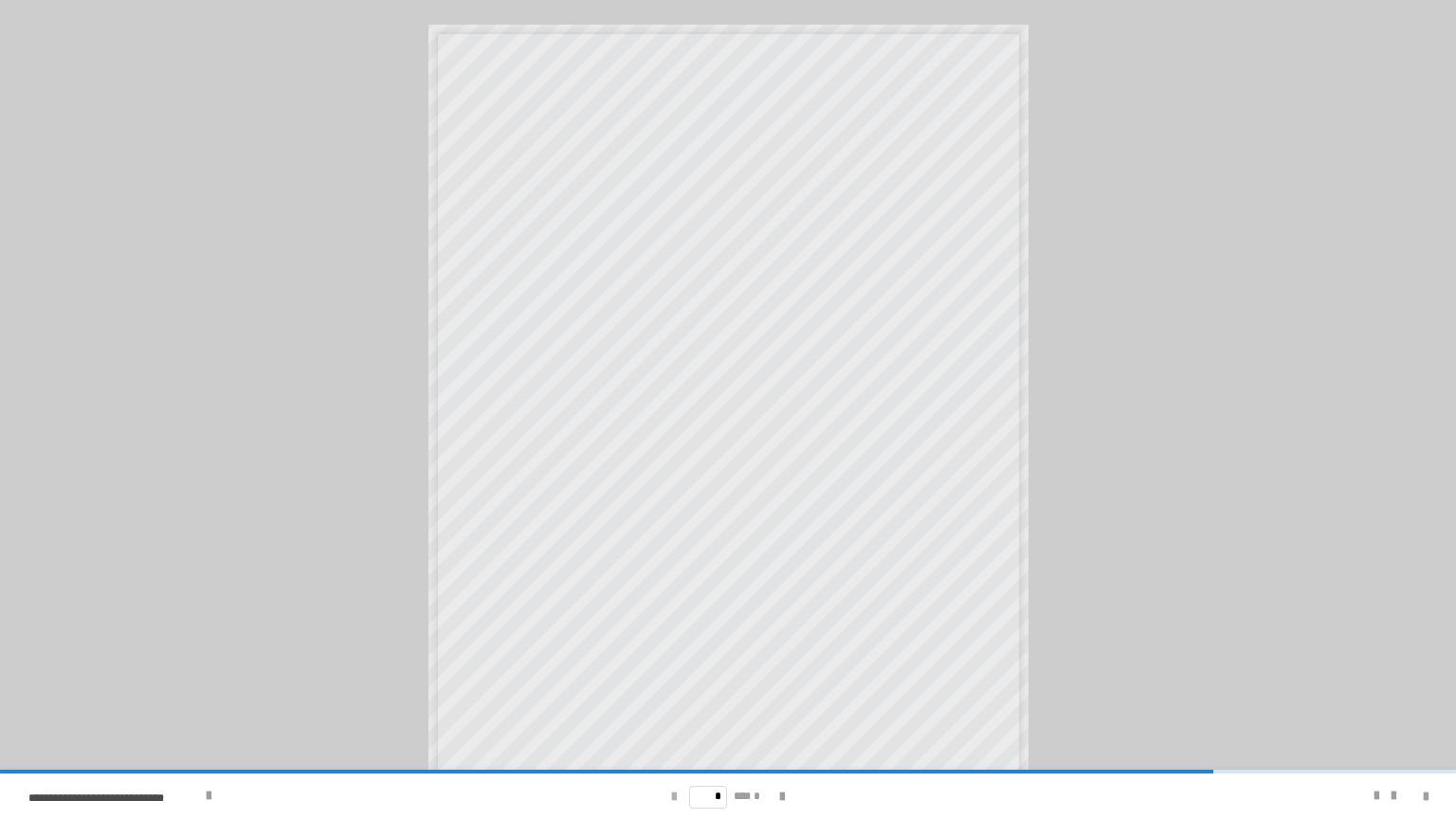 click at bounding box center (674, 797) 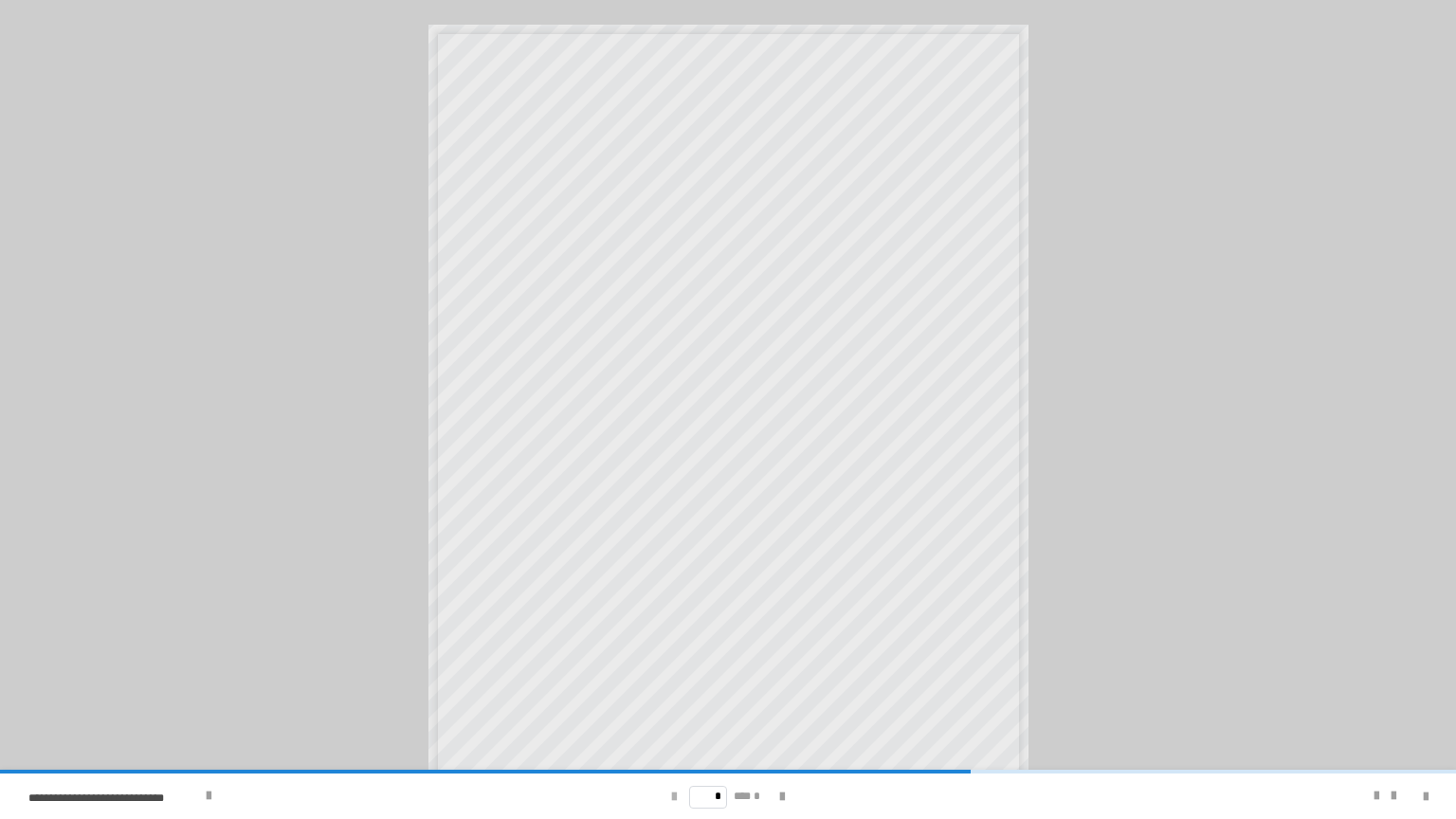 click at bounding box center [674, 797] 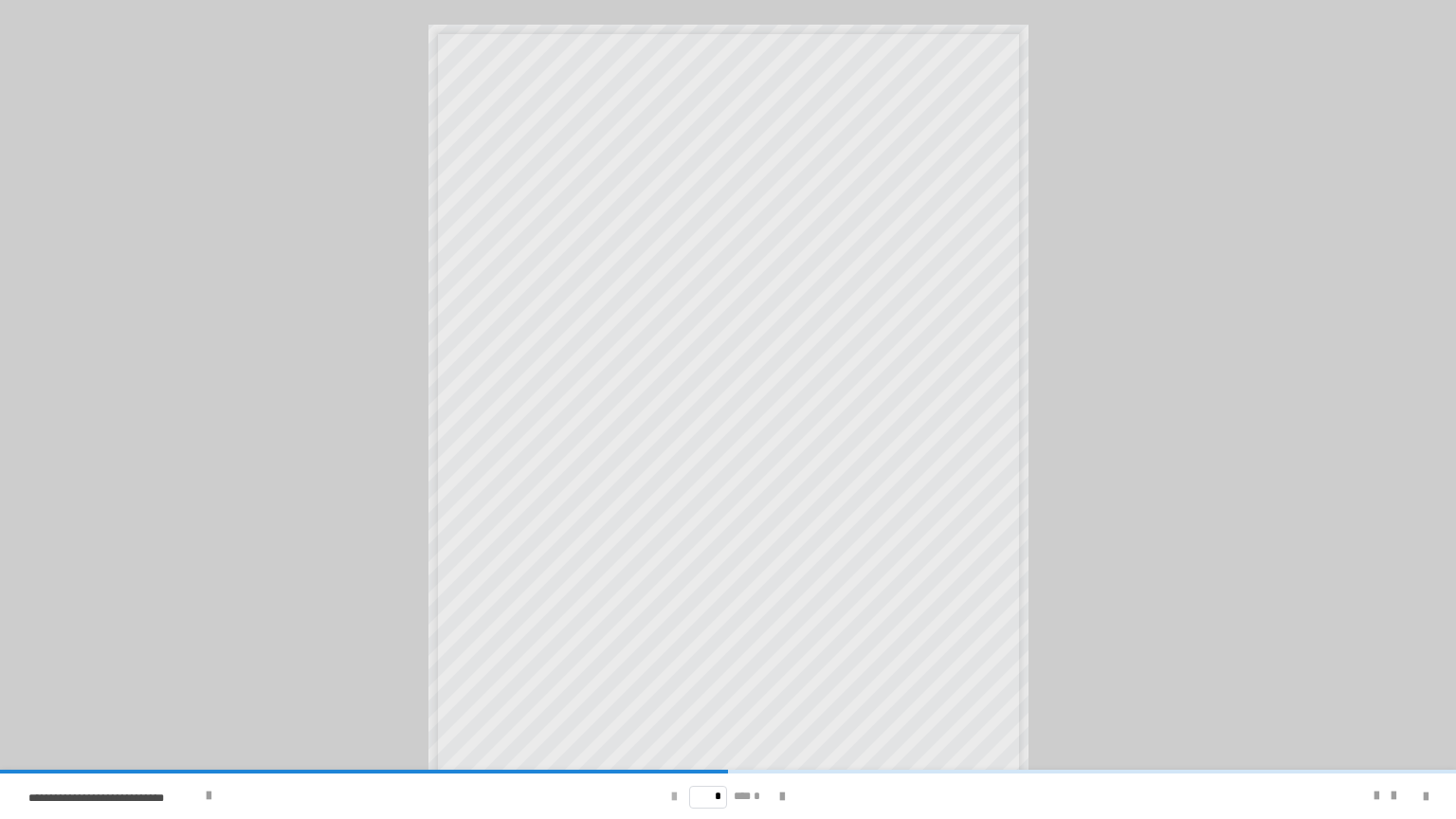 click at bounding box center (674, 797) 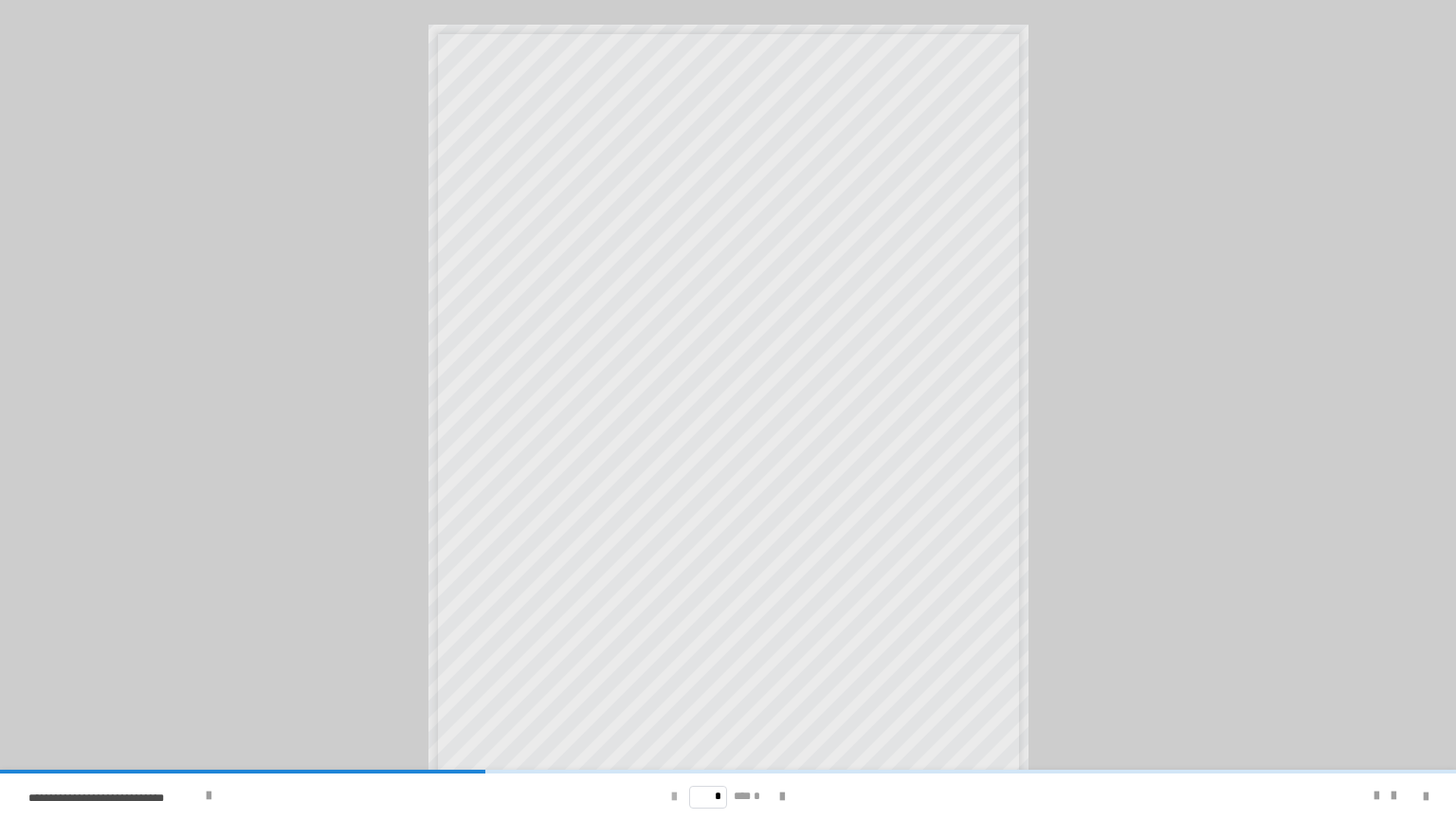 click at bounding box center (674, 797) 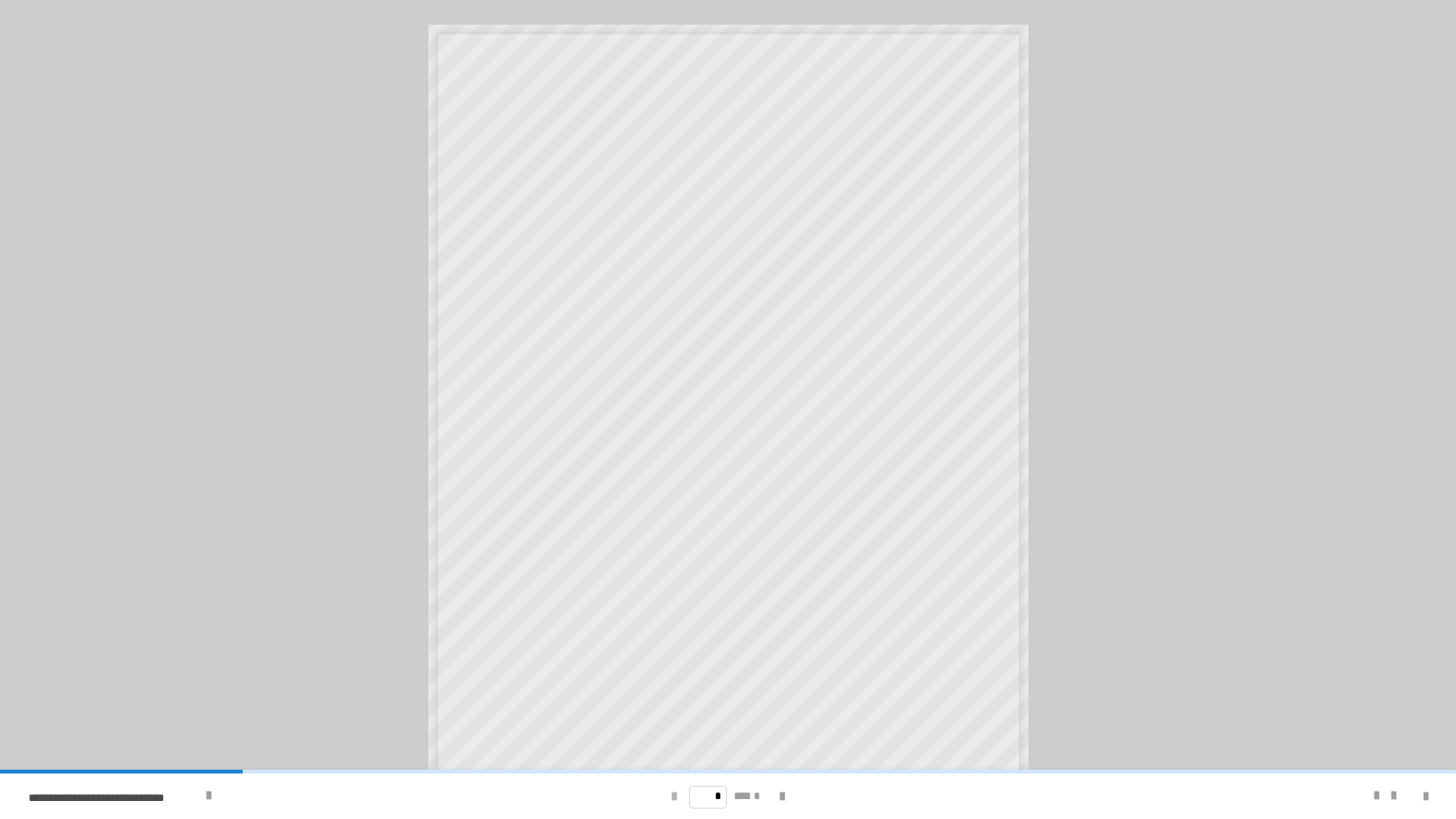 click on "* *** *" at bounding box center [728, 796] 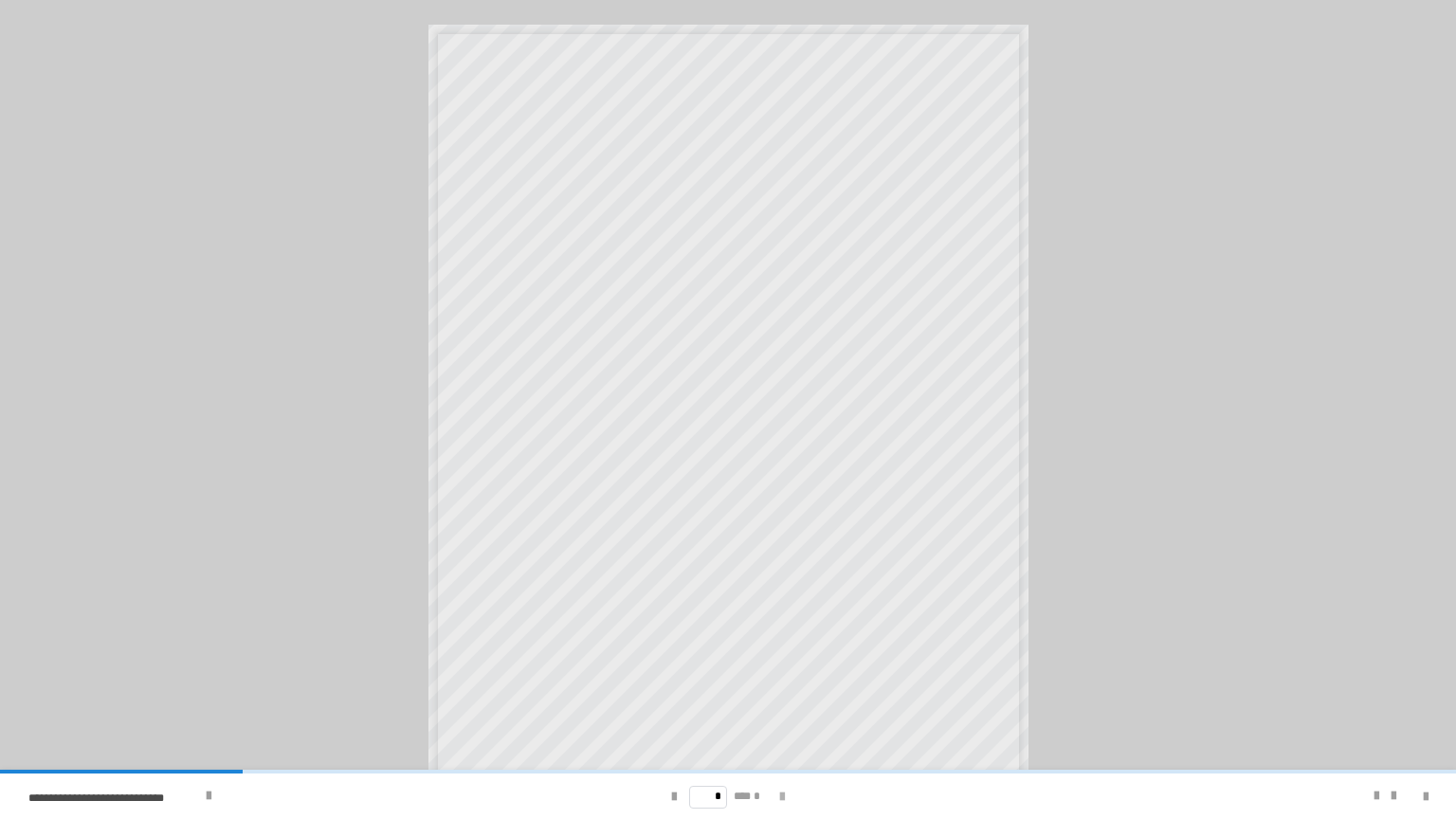 click at bounding box center (782, 797) 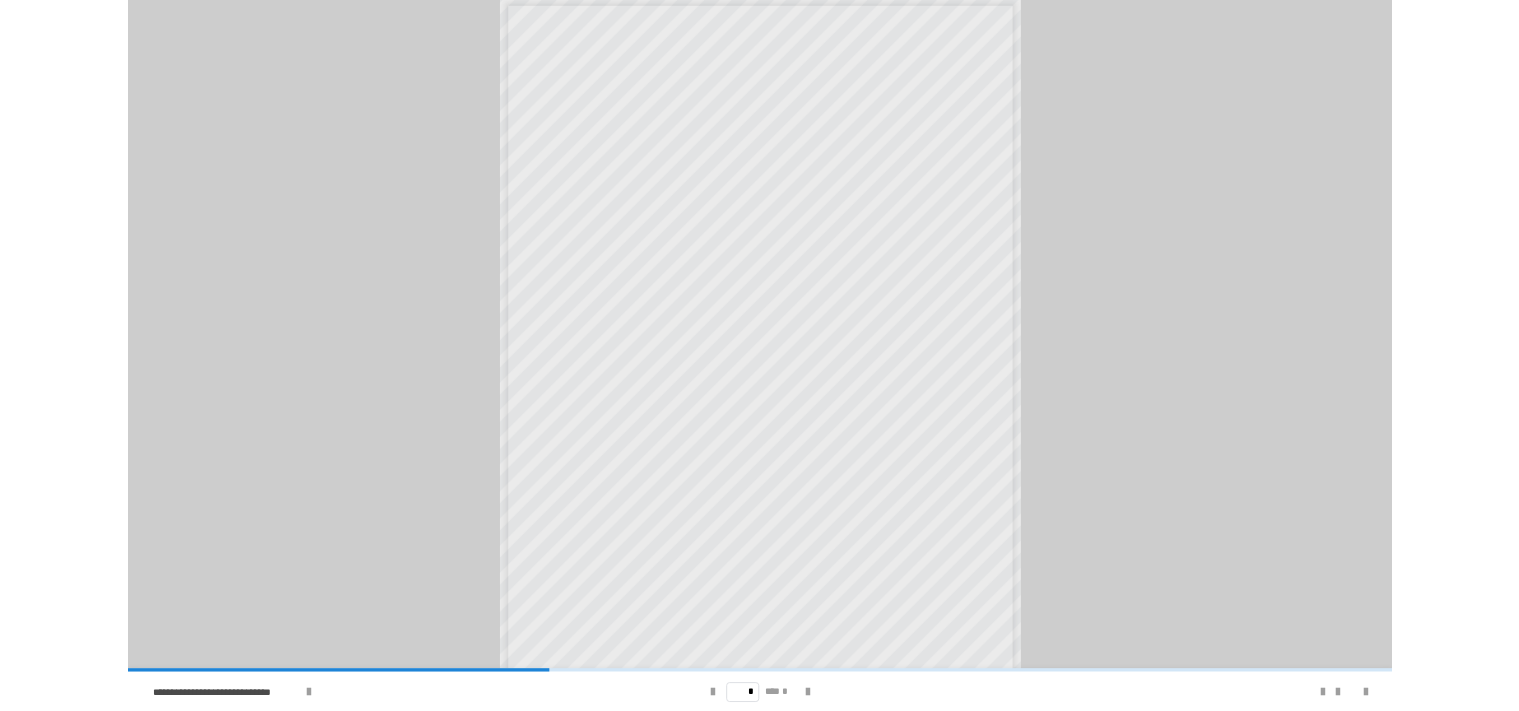 scroll, scrollTop: 58, scrollLeft: 0, axis: vertical 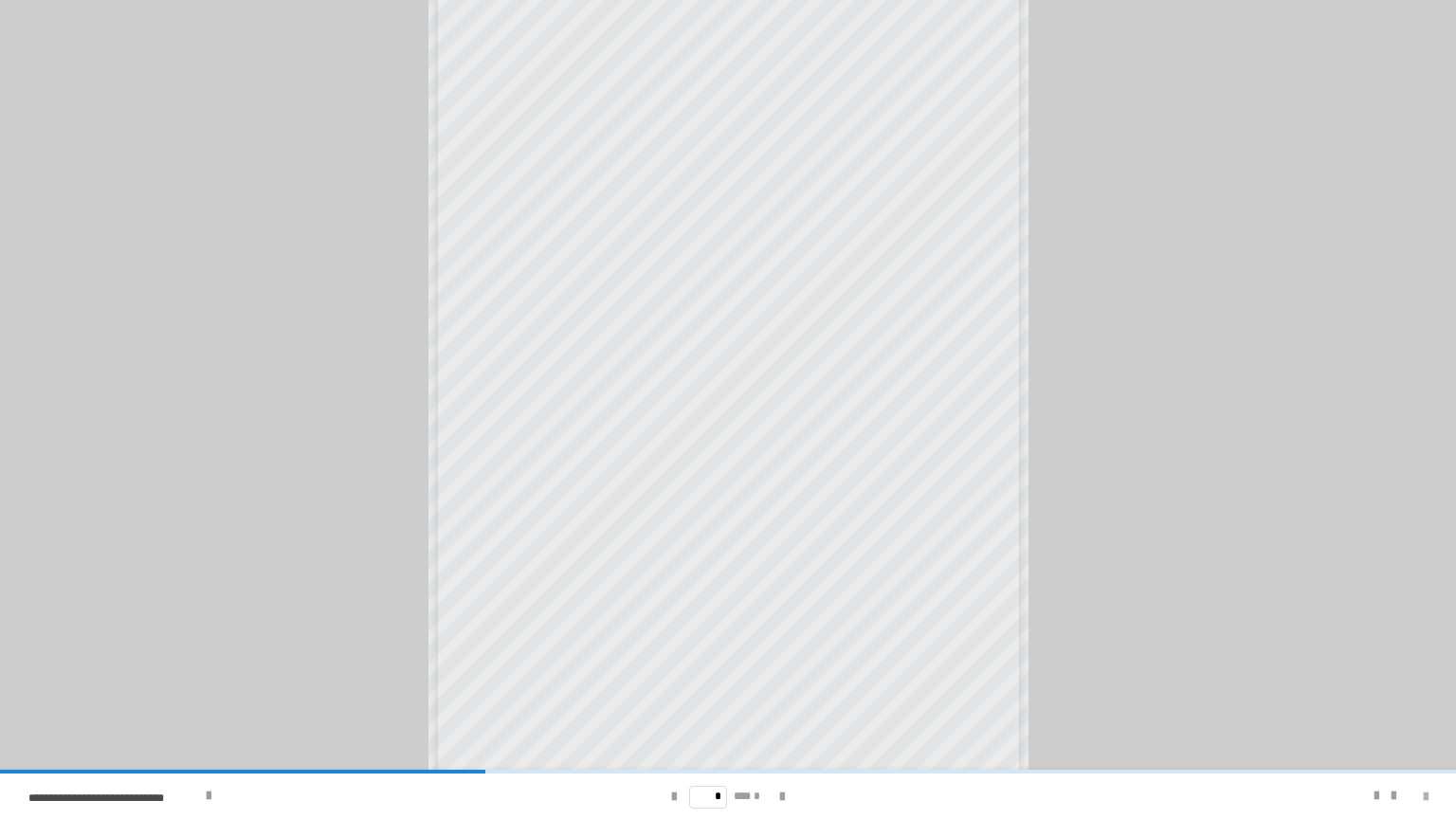 click at bounding box center (1426, 797) 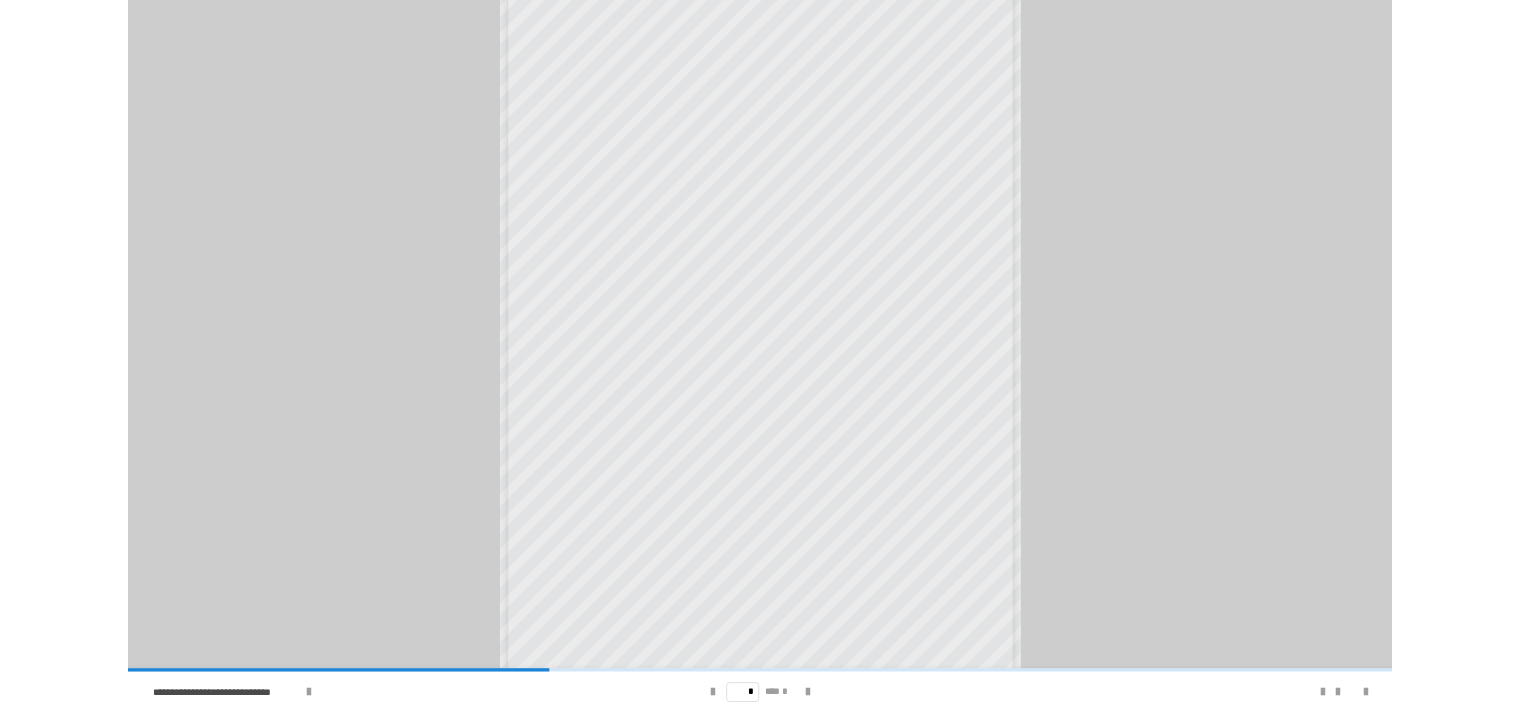 scroll, scrollTop: 0, scrollLeft: 0, axis: both 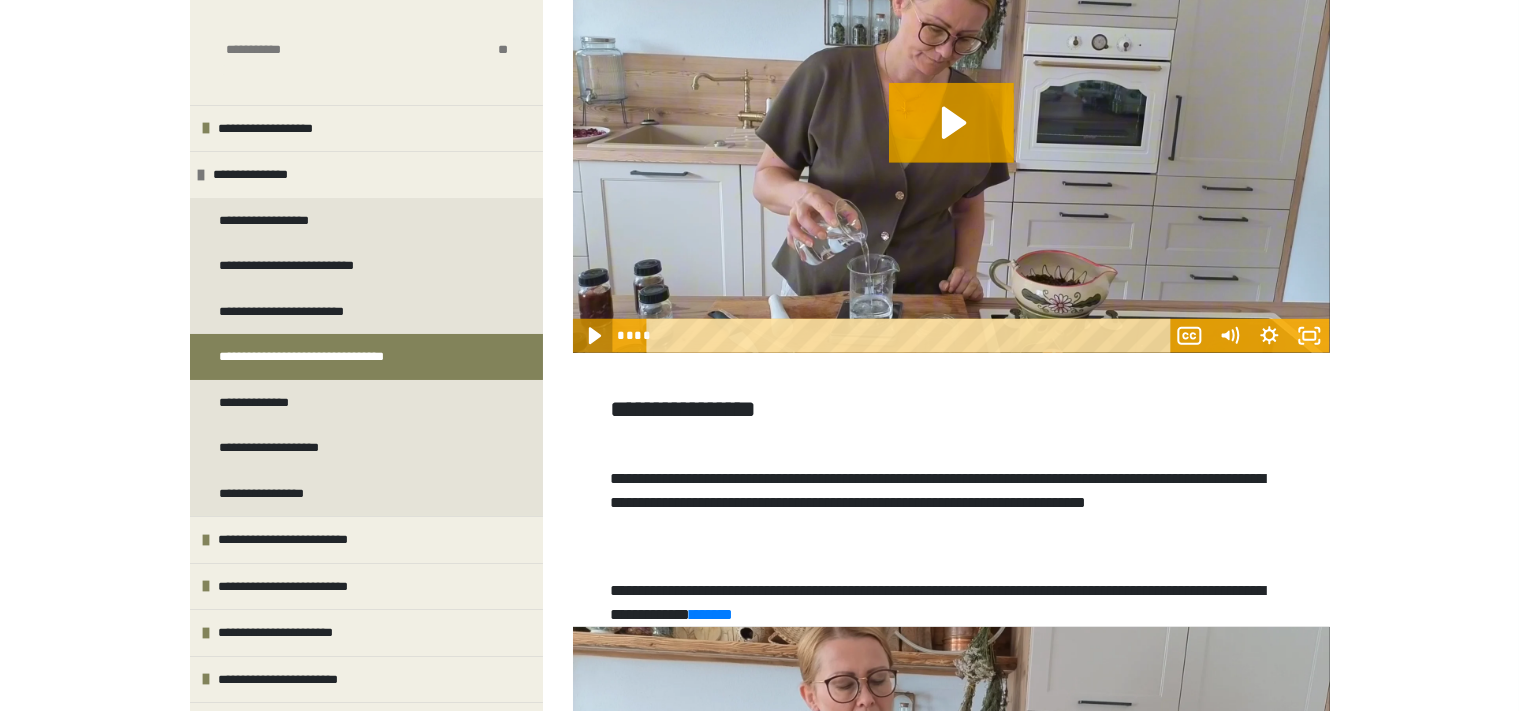 click 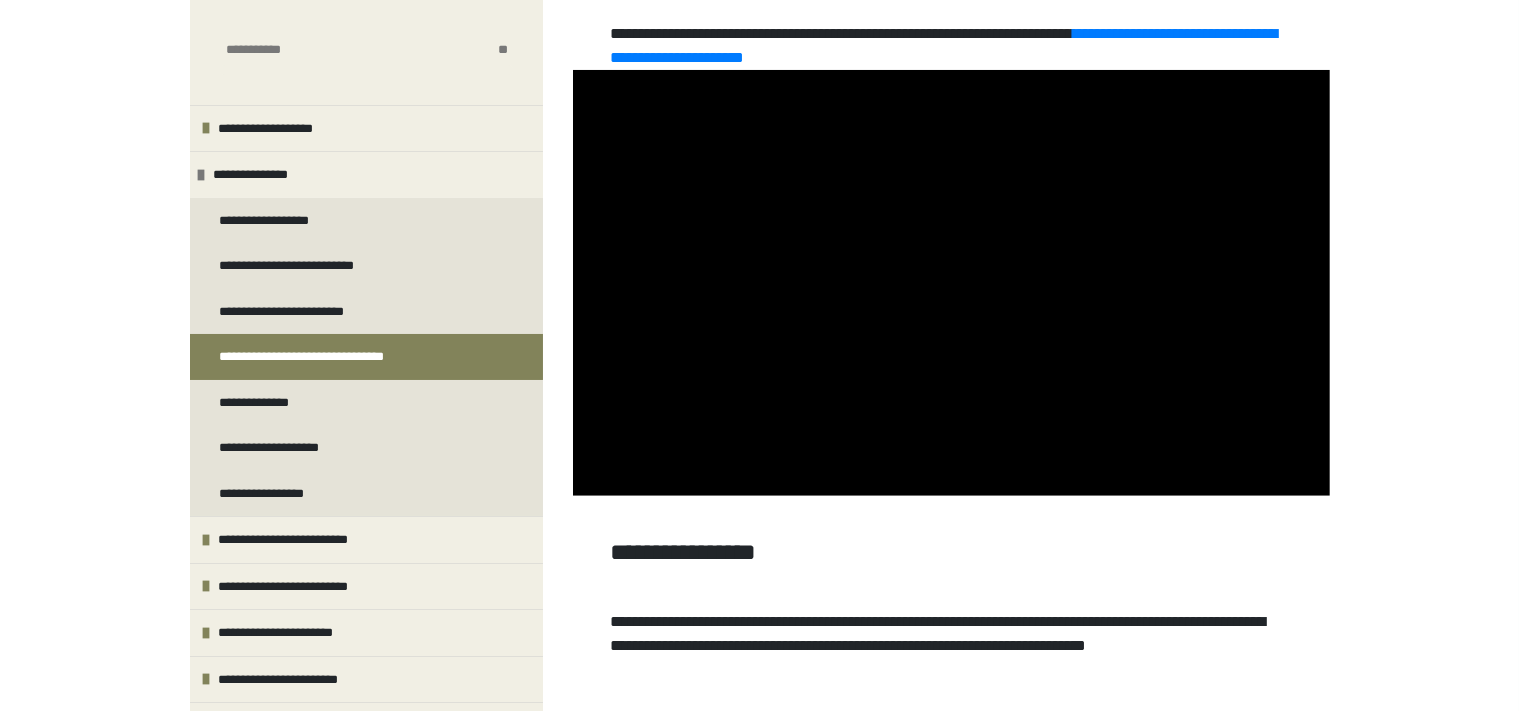 scroll, scrollTop: 1253, scrollLeft: 0, axis: vertical 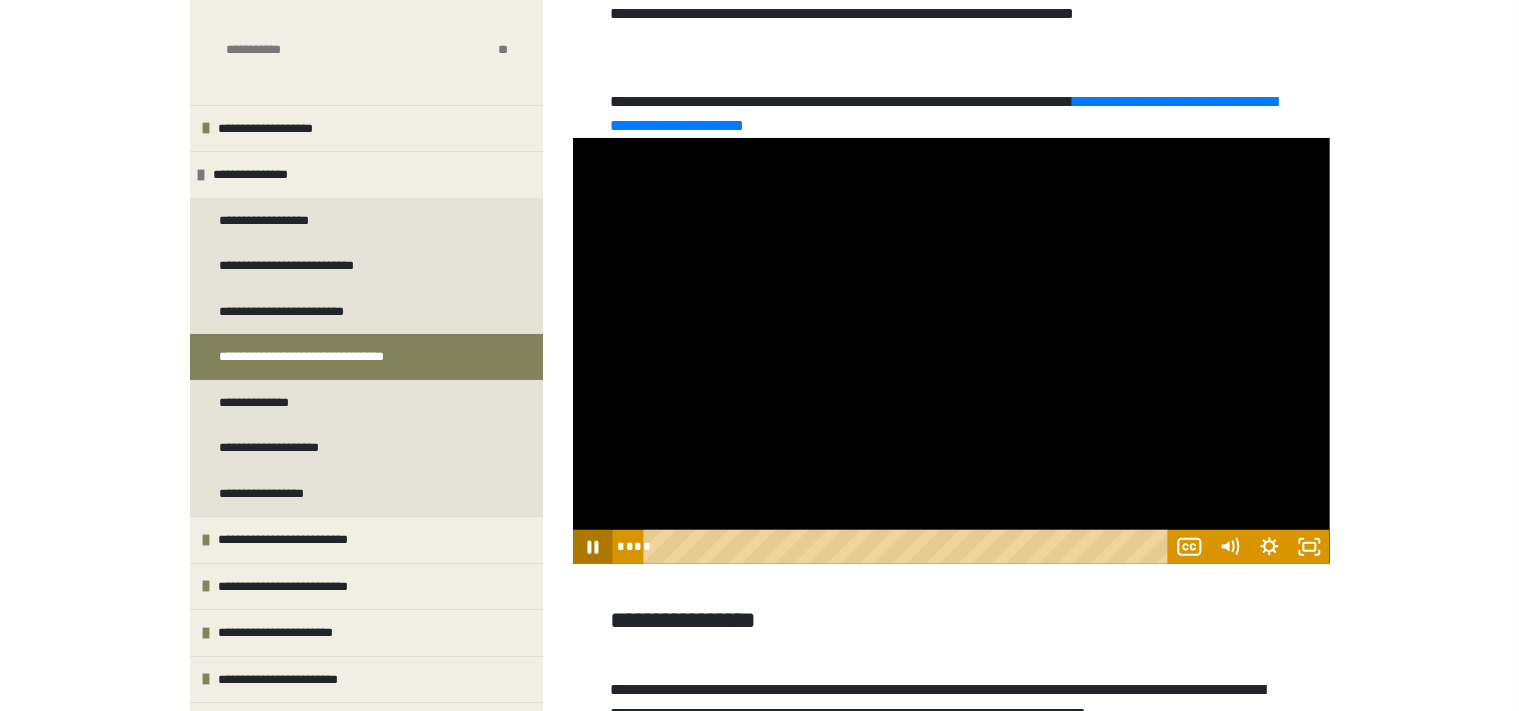click 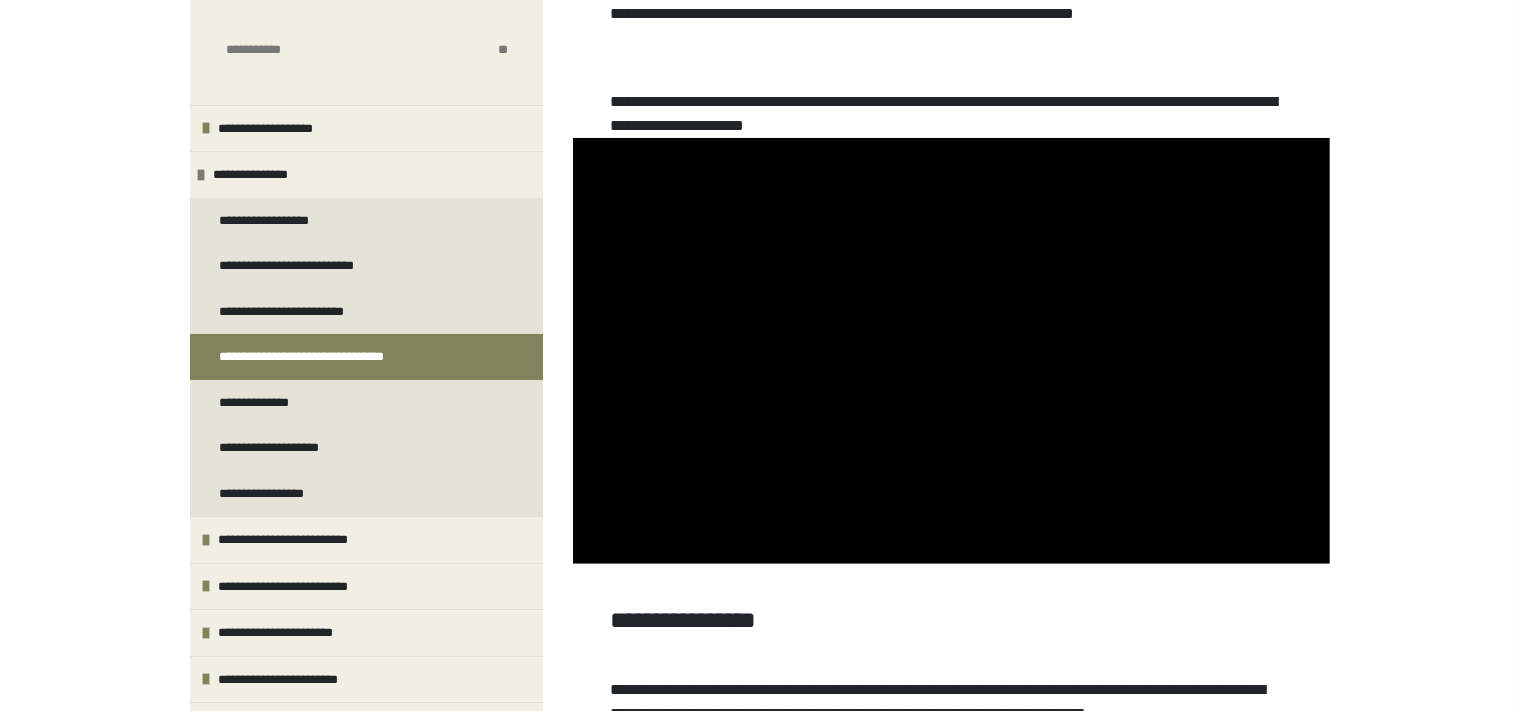 click on "**********" at bounding box center [943, 113] 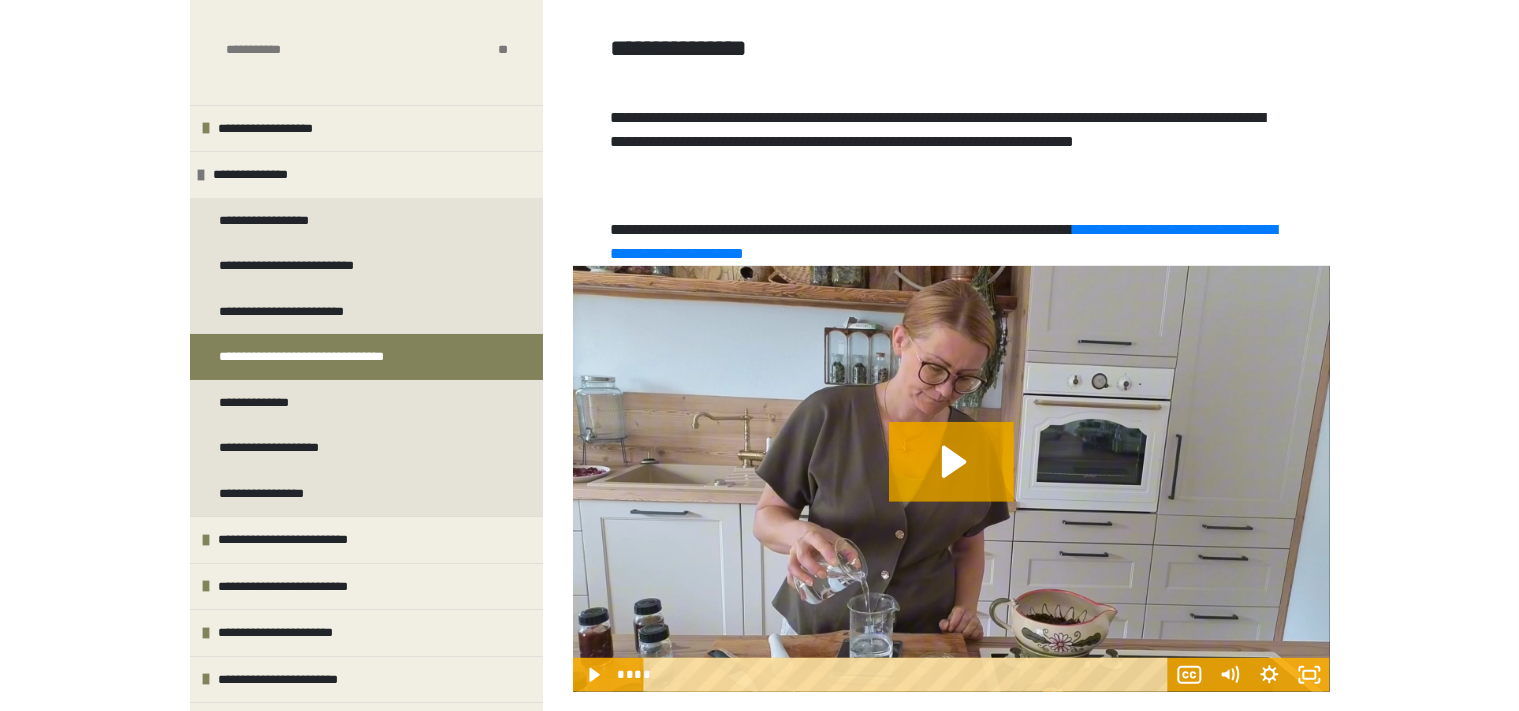 scroll, scrollTop: 1267, scrollLeft: 0, axis: vertical 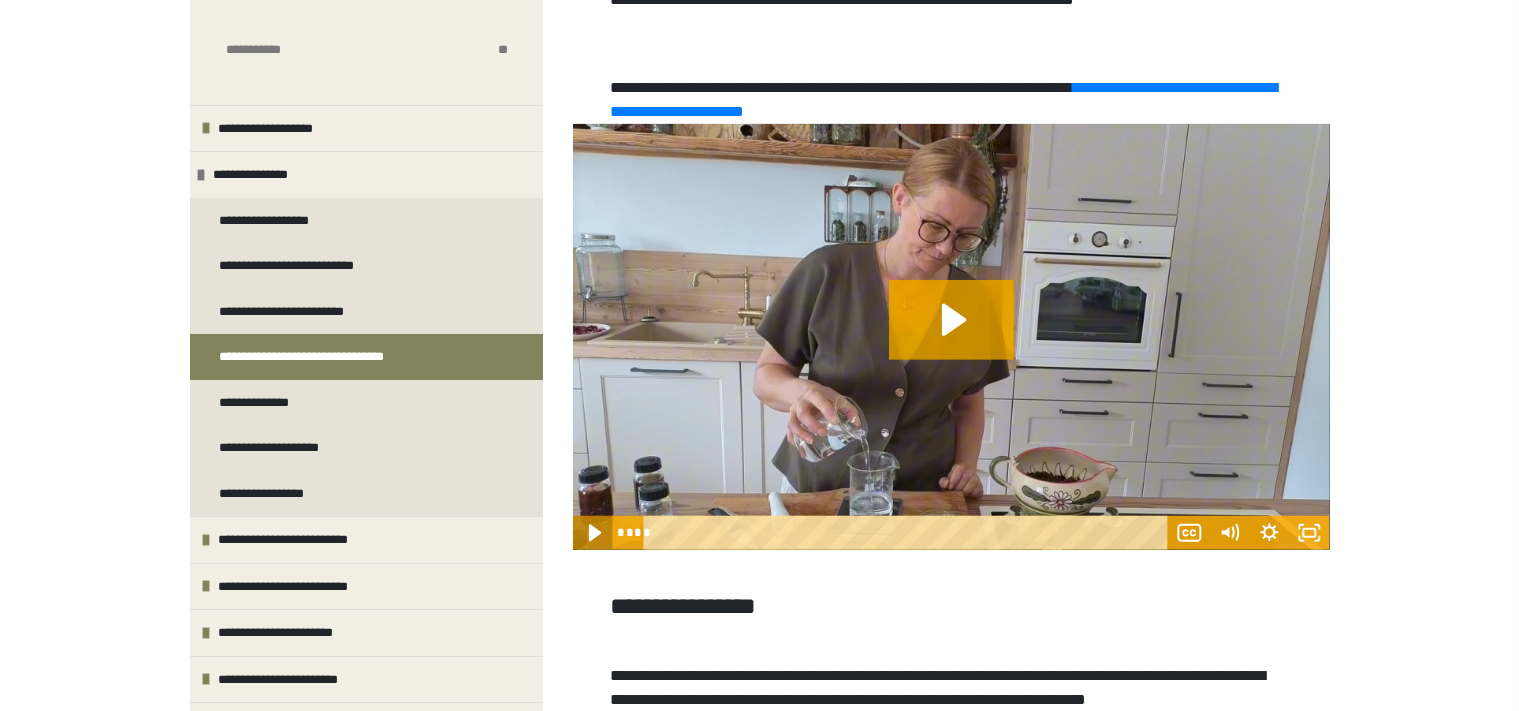 click 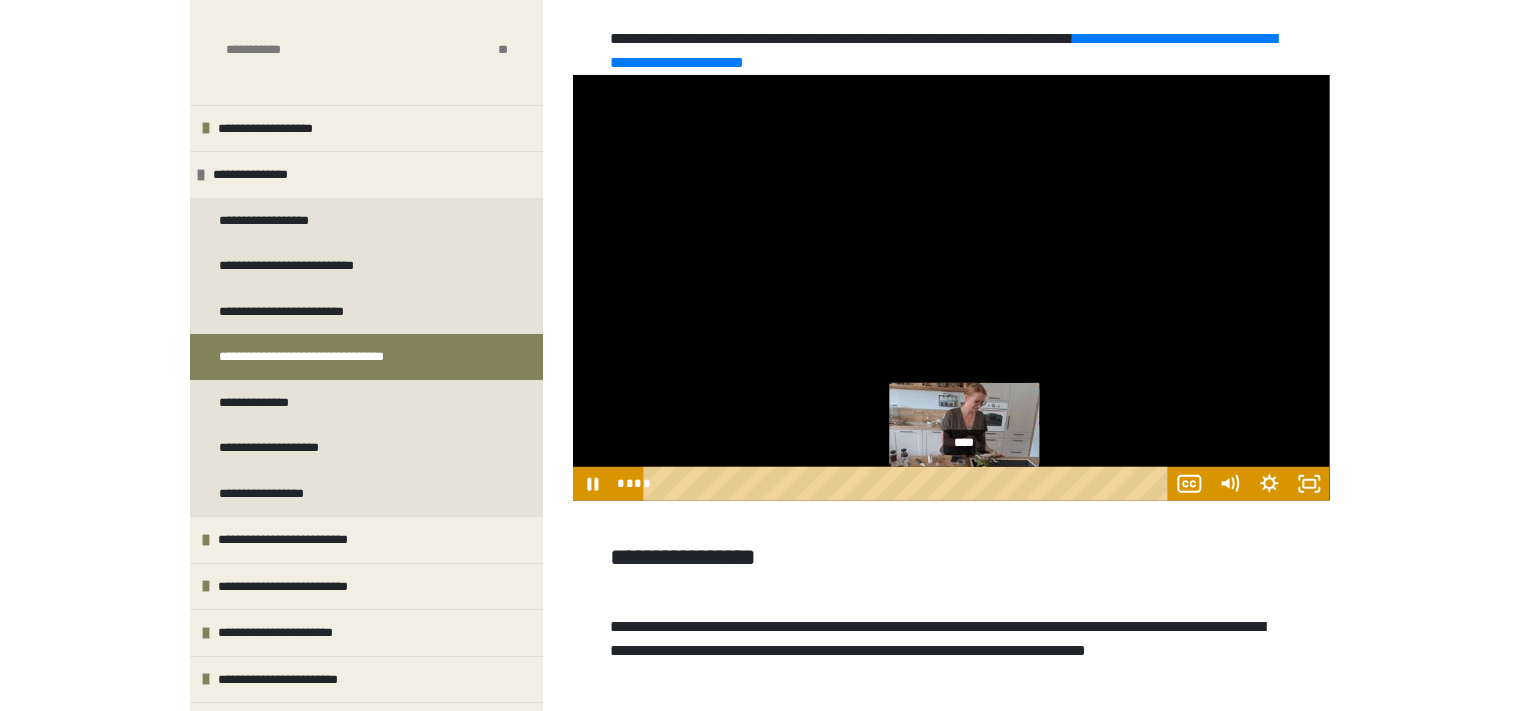 scroll, scrollTop: 1267, scrollLeft: 0, axis: vertical 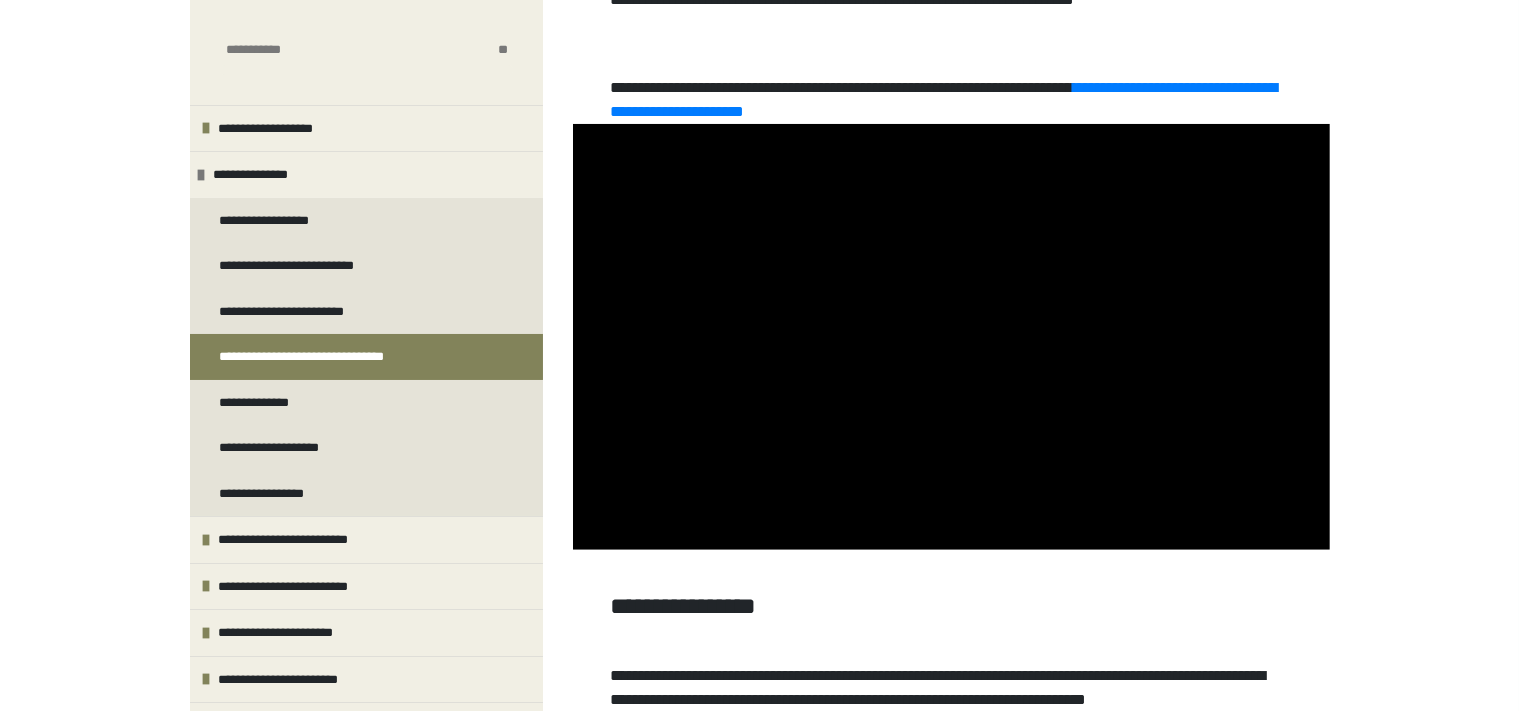 click on "**********" at bounding box center (759, 1817) 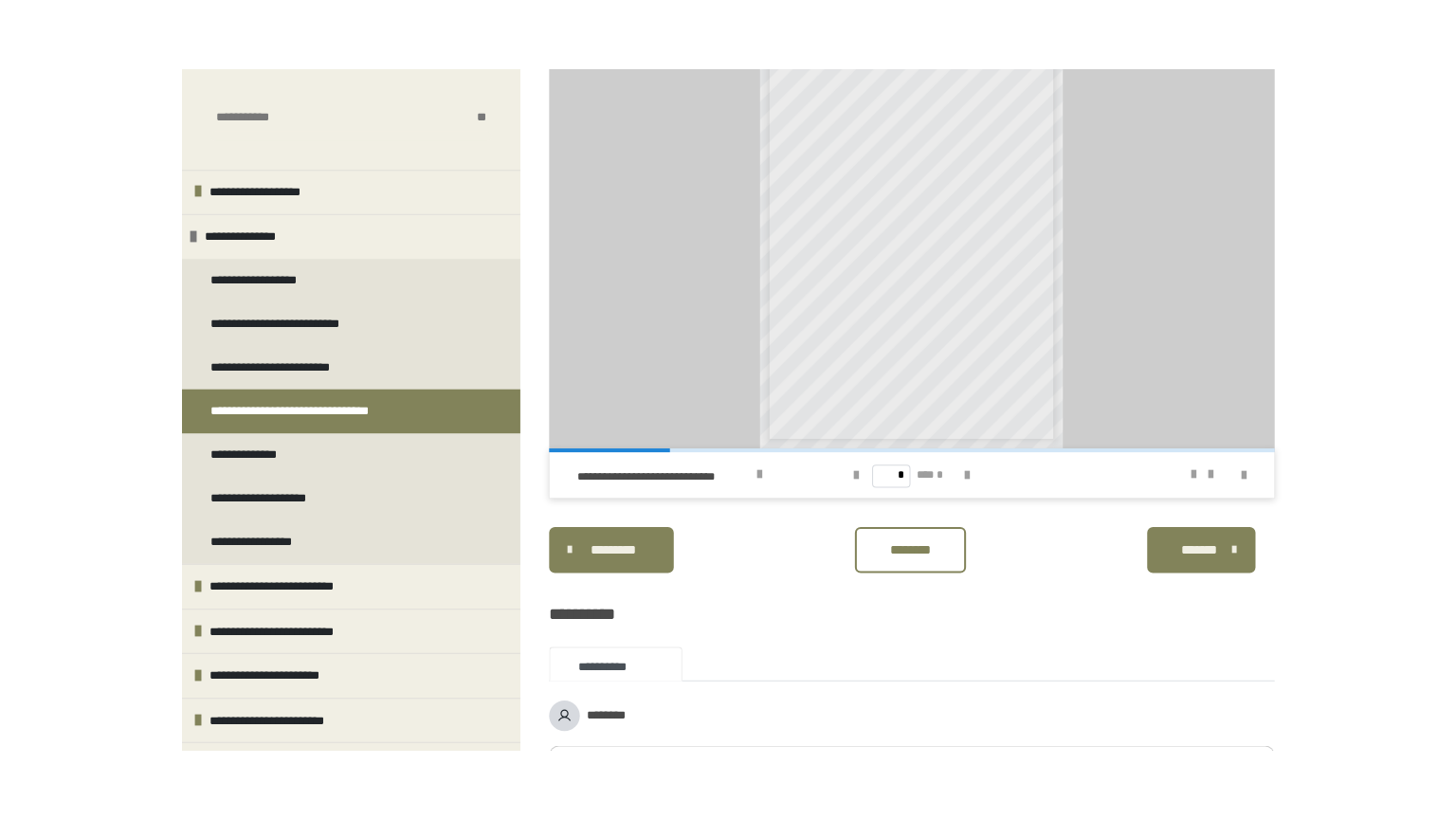 scroll, scrollTop: 4705, scrollLeft: 0, axis: vertical 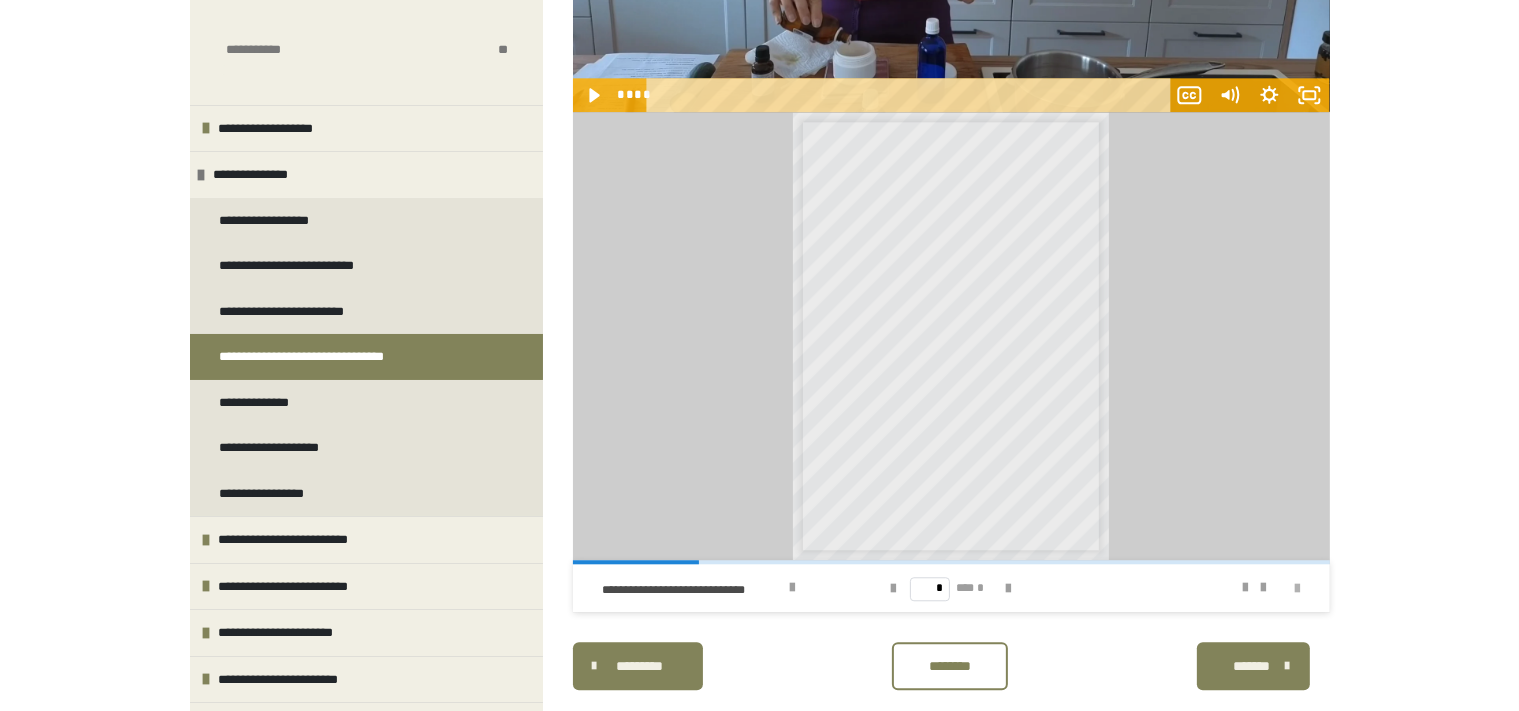 click at bounding box center (1298, 589) 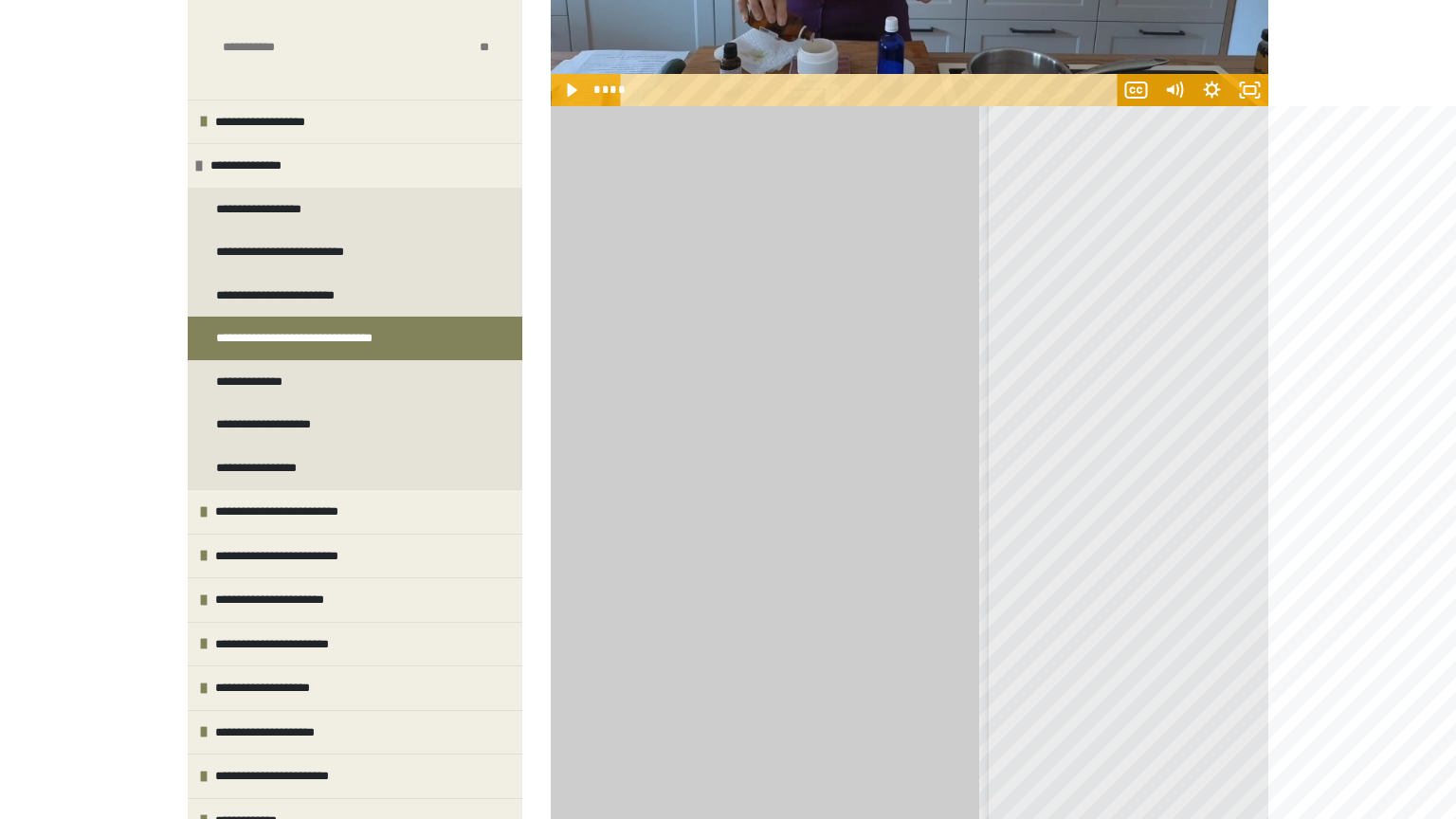 scroll, scrollTop: 55, scrollLeft: 0, axis: vertical 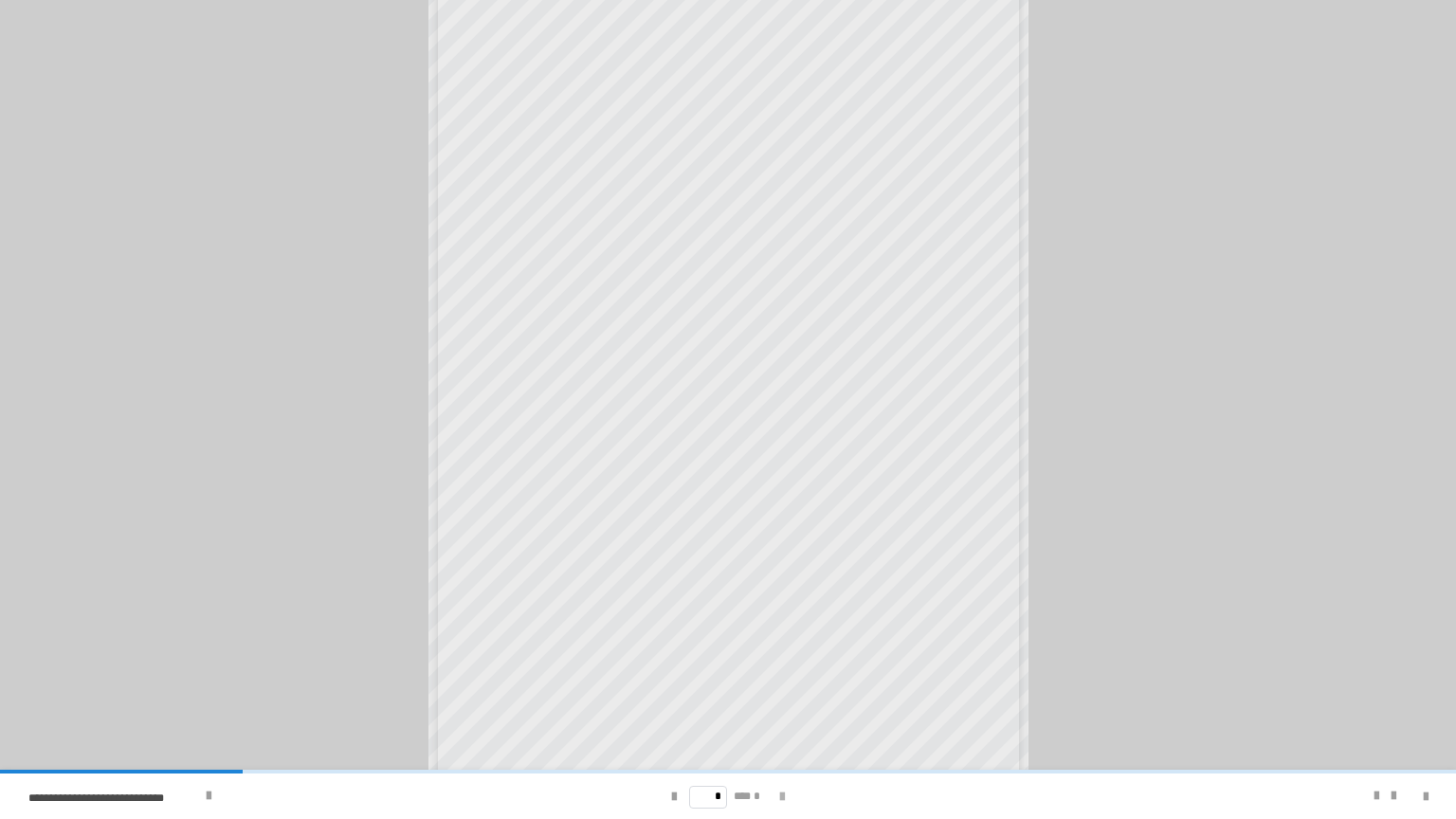 click at bounding box center [782, 797] 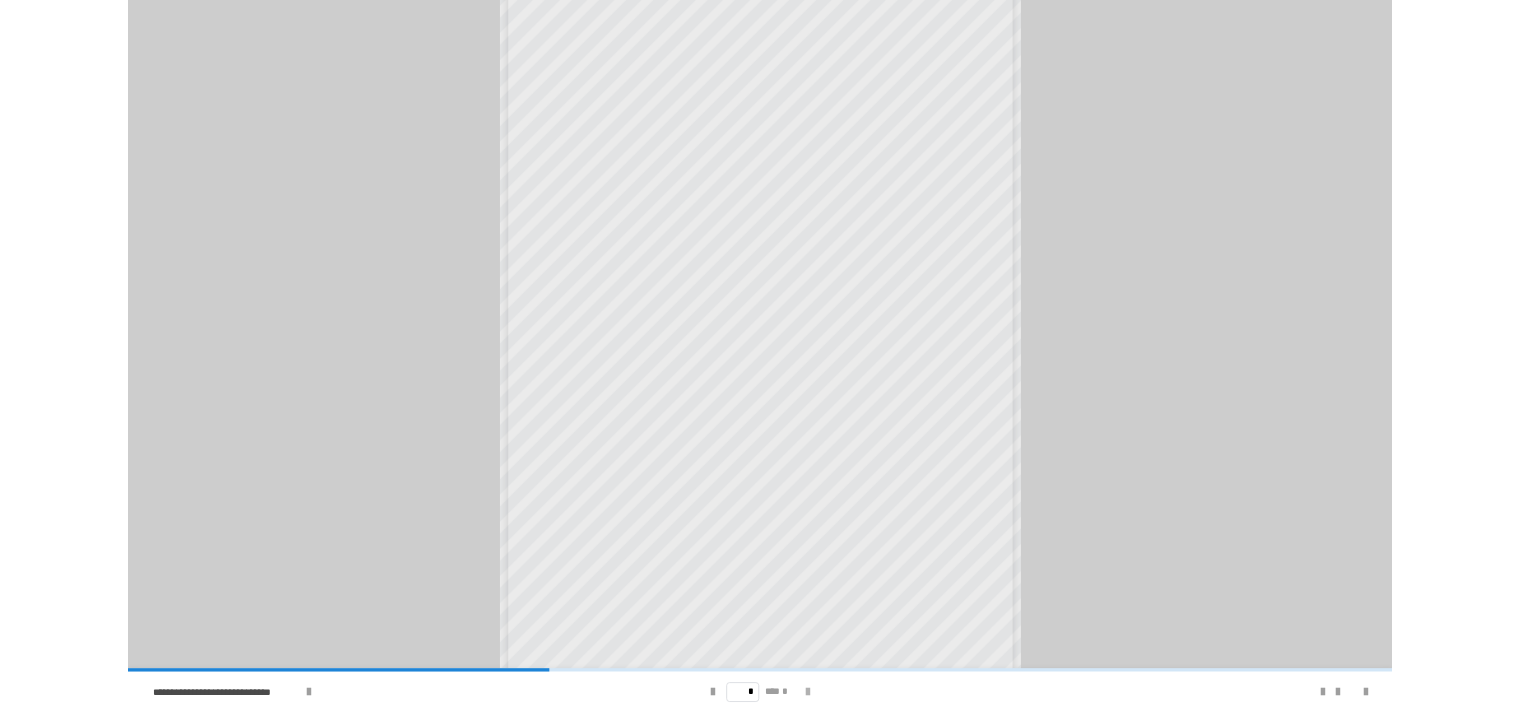 scroll, scrollTop: 0, scrollLeft: 0, axis: both 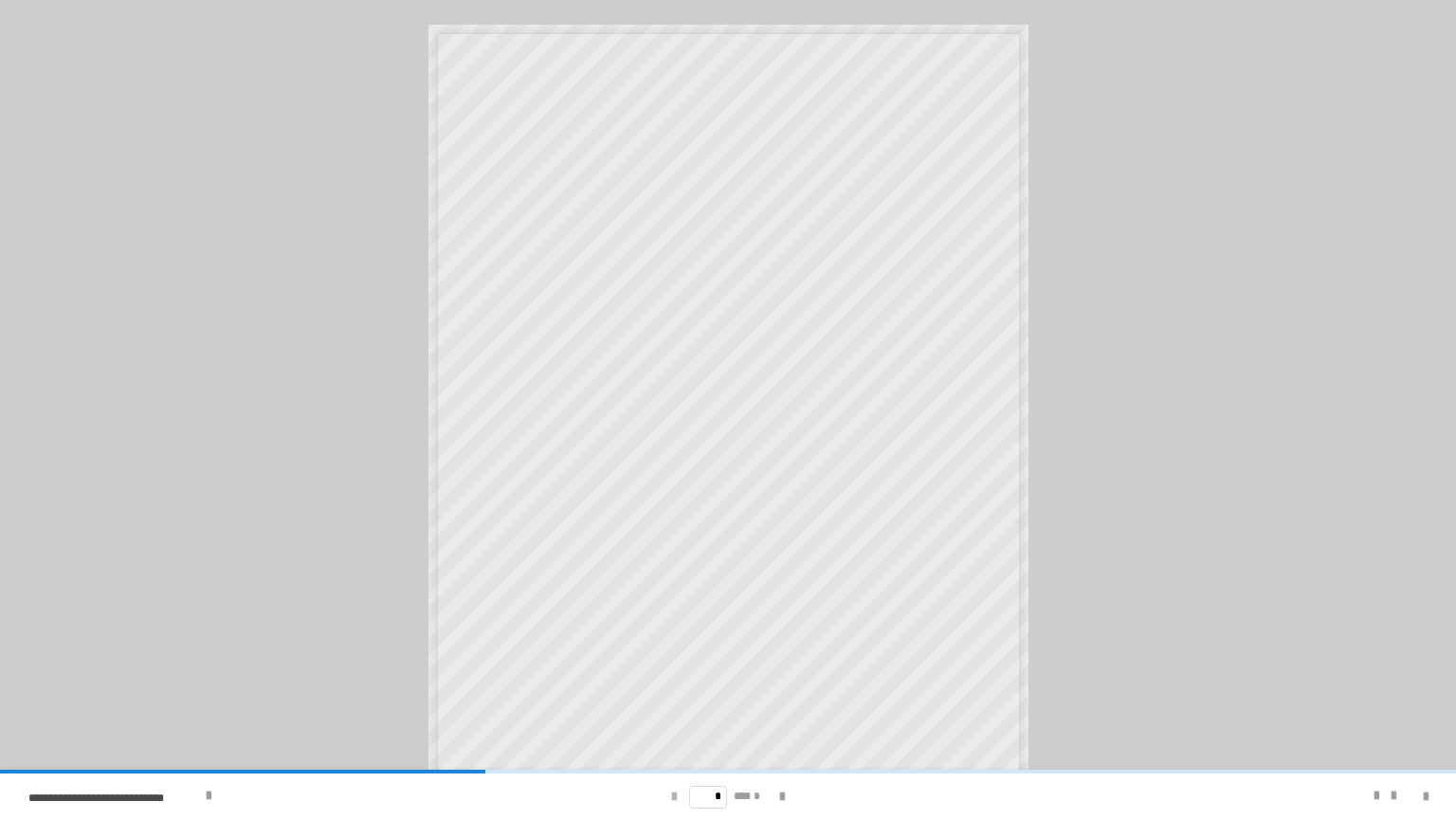 click at bounding box center [674, 797] 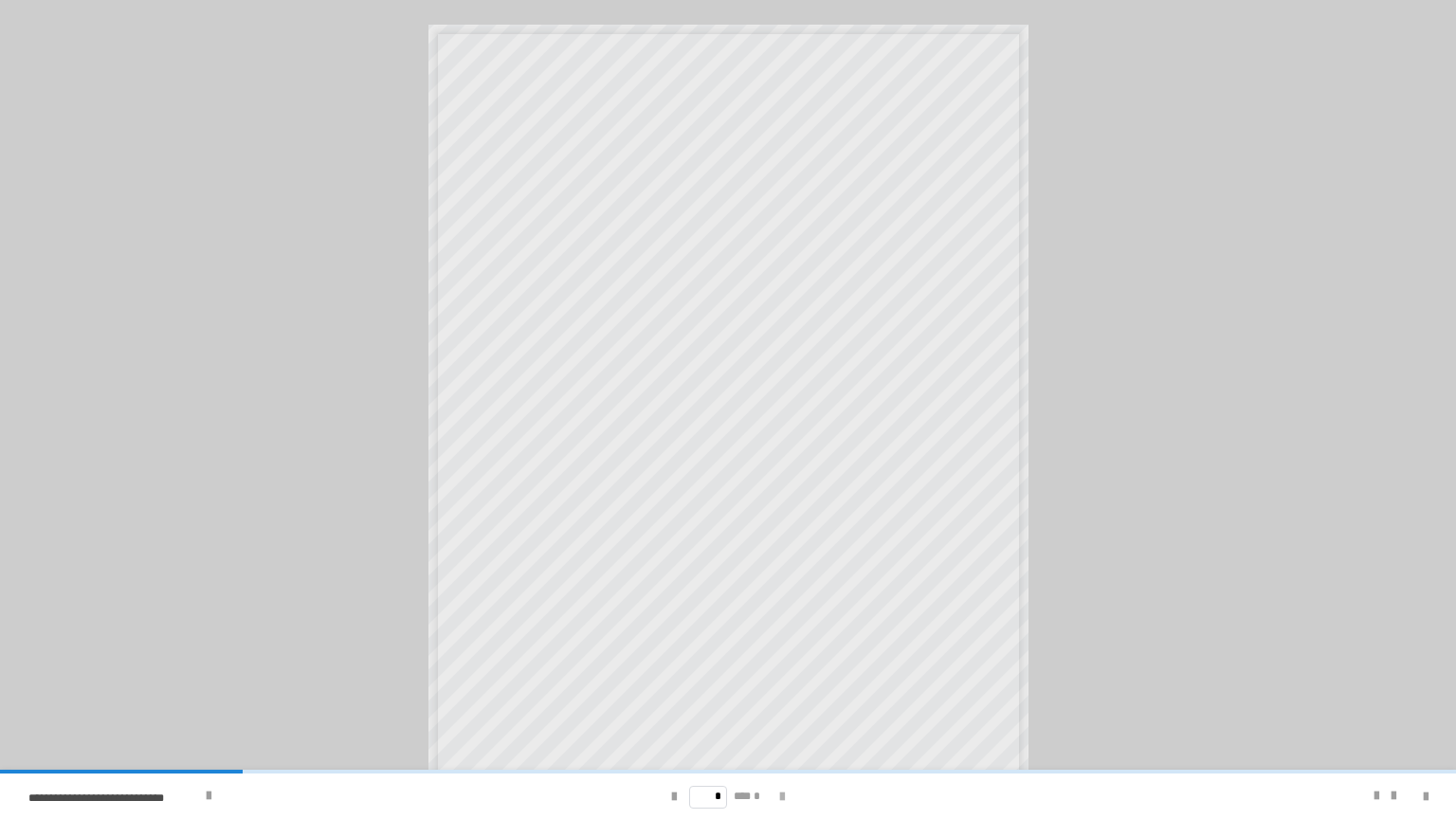 click at bounding box center (782, 797) 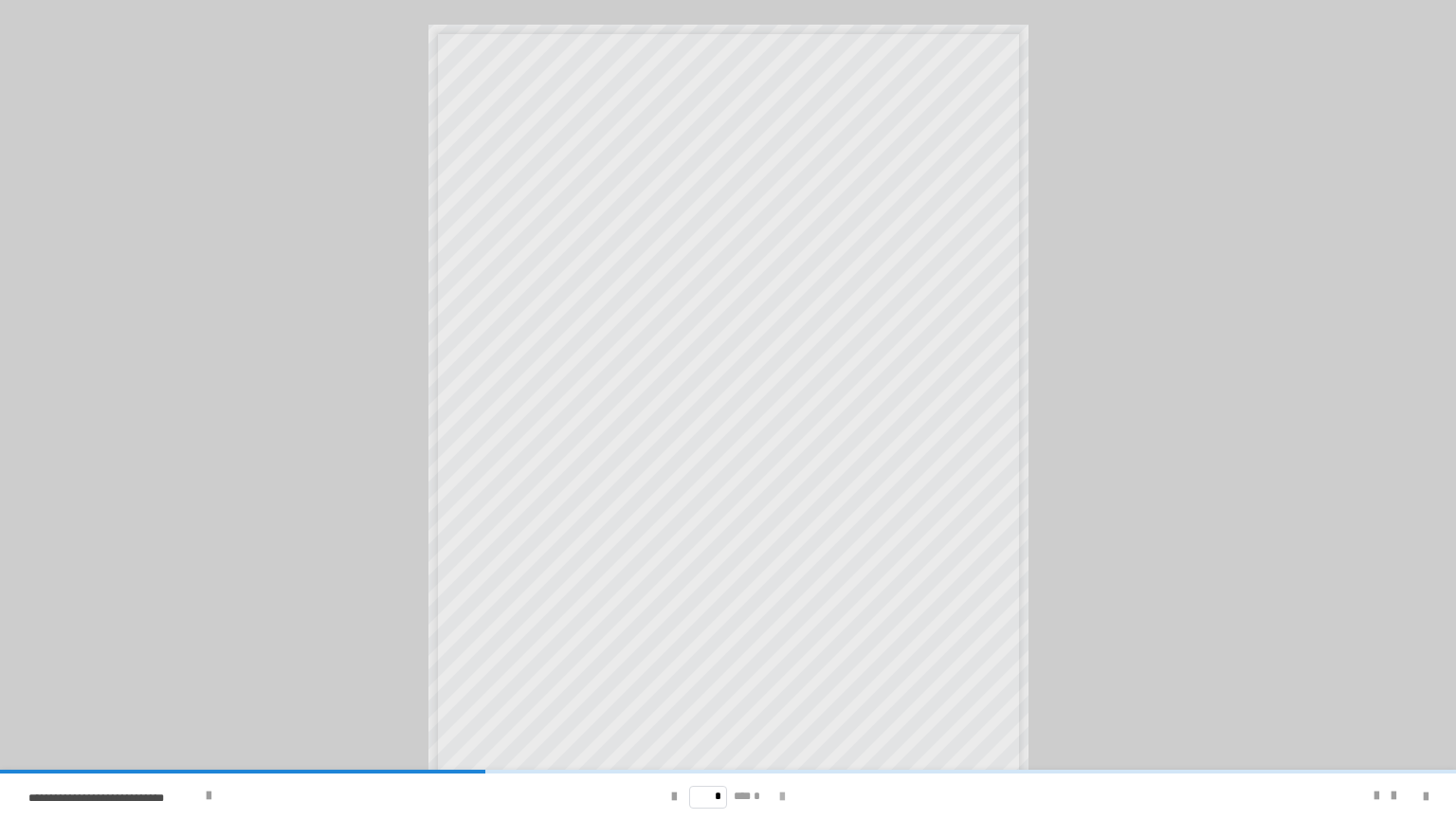 click at bounding box center [782, 797] 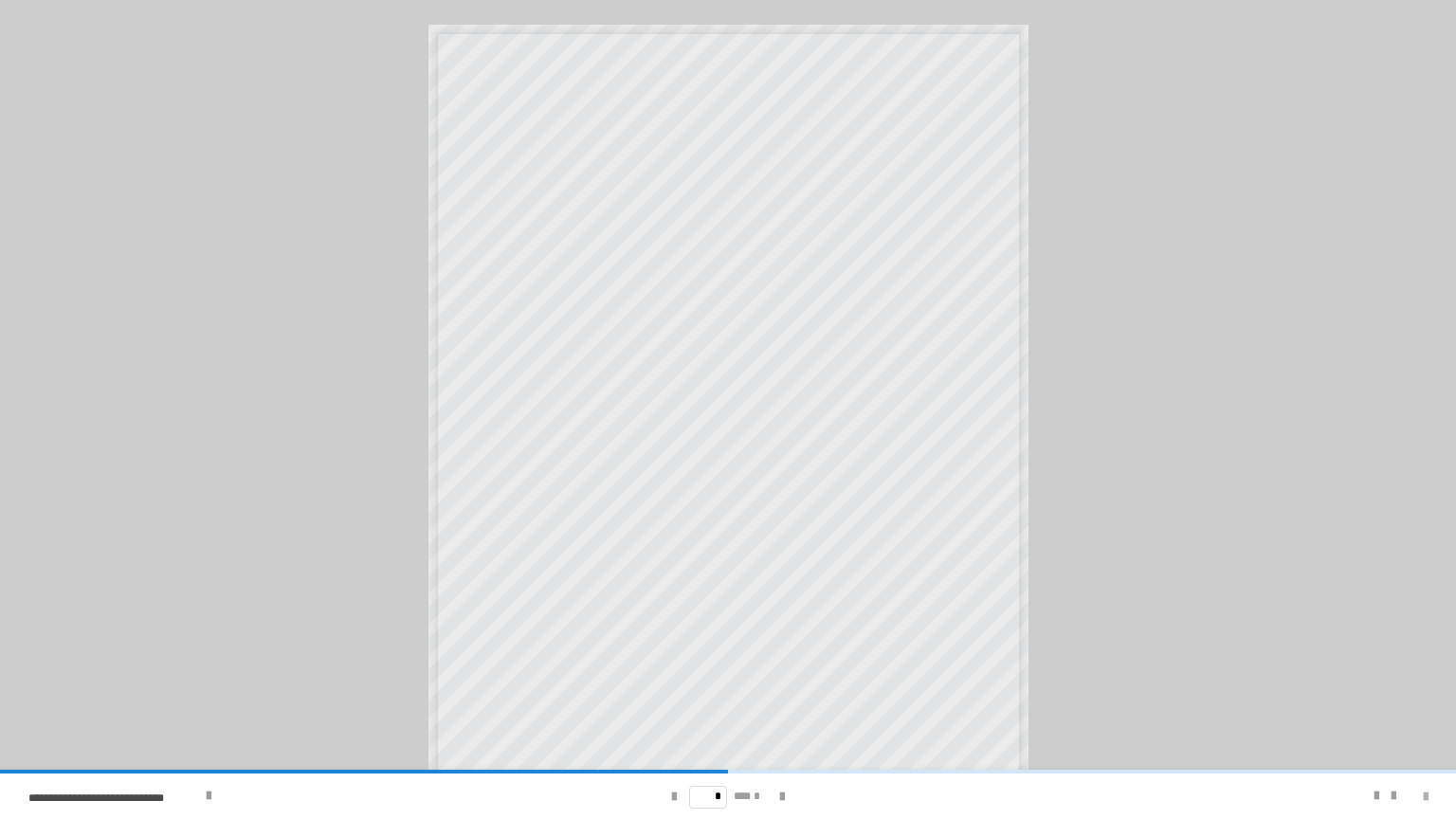 click at bounding box center (1426, 797) 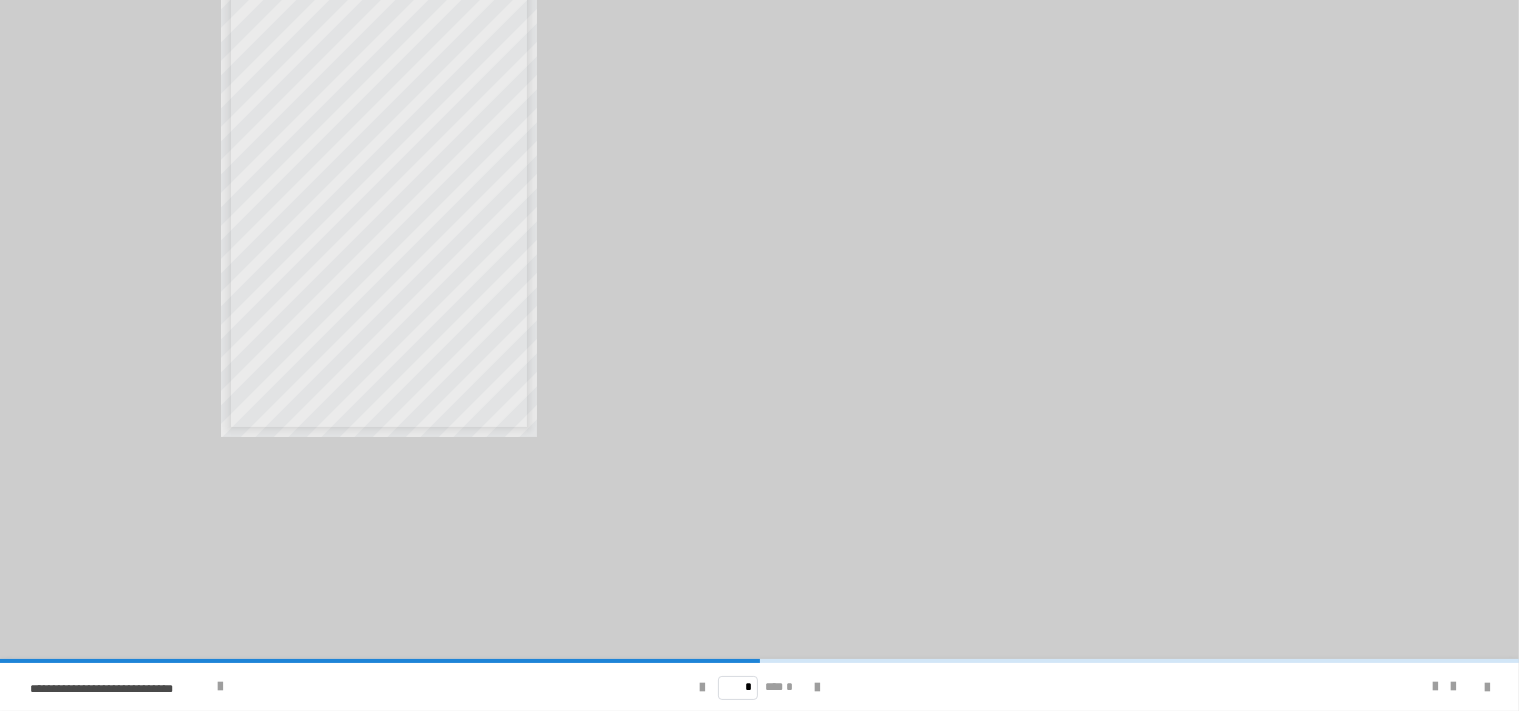 scroll, scrollTop: 0, scrollLeft: 0, axis: both 